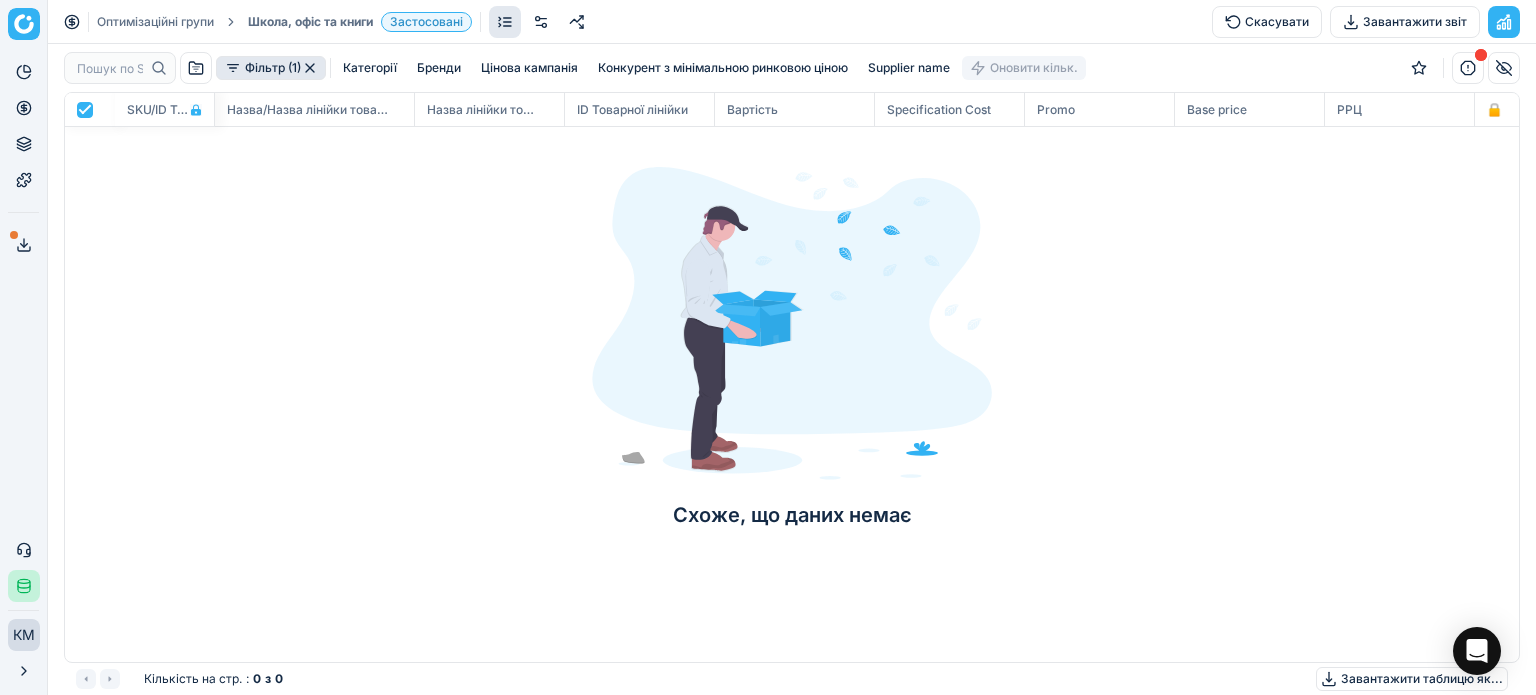 scroll, scrollTop: 0, scrollLeft: 0, axis: both 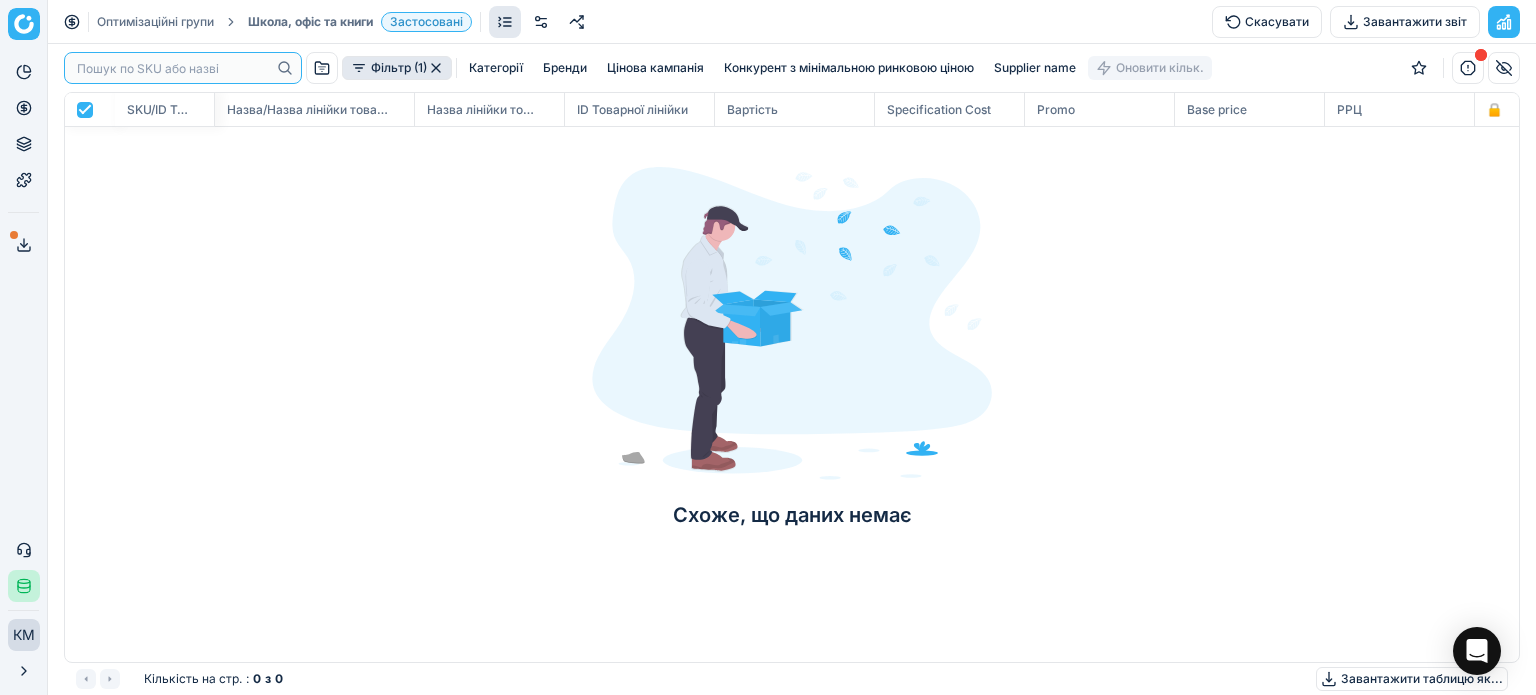 click at bounding box center (173, 68) 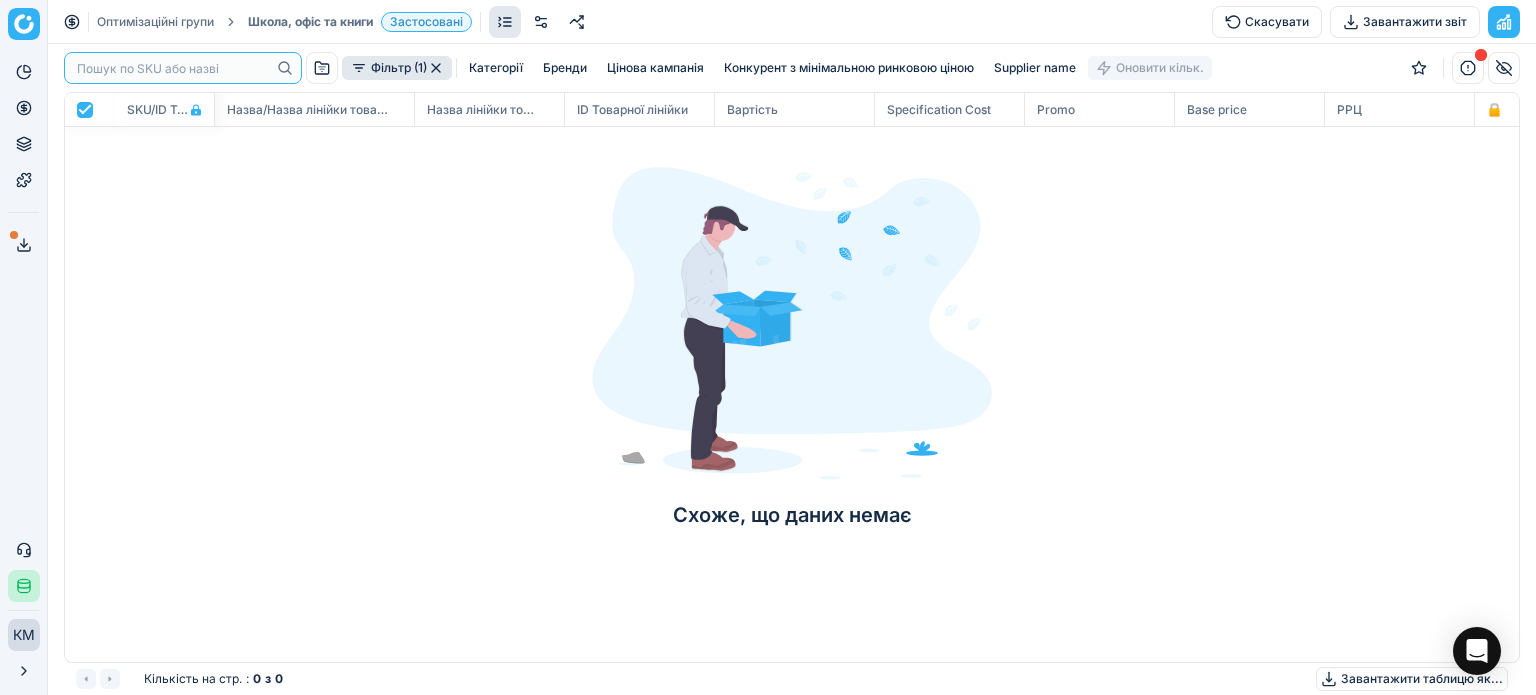 paste on "149465" 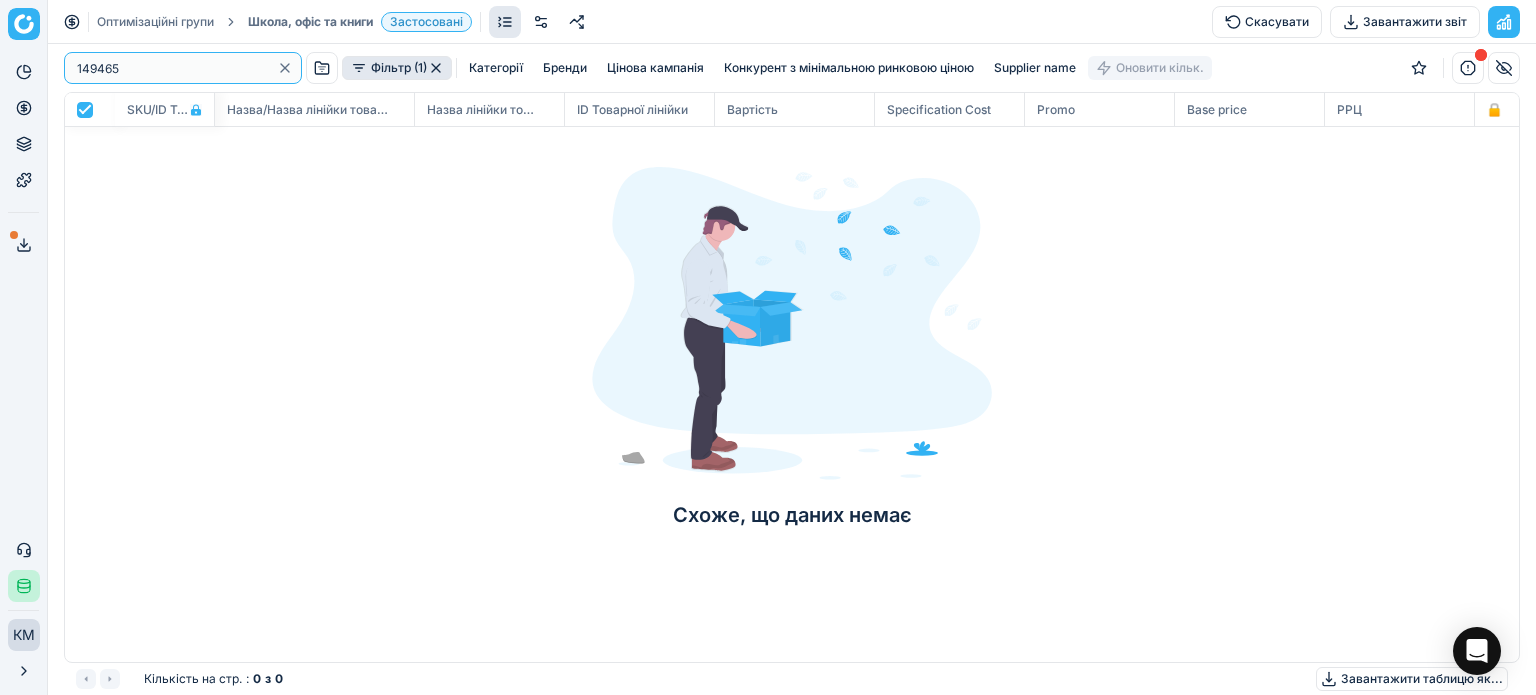 type on "149465" 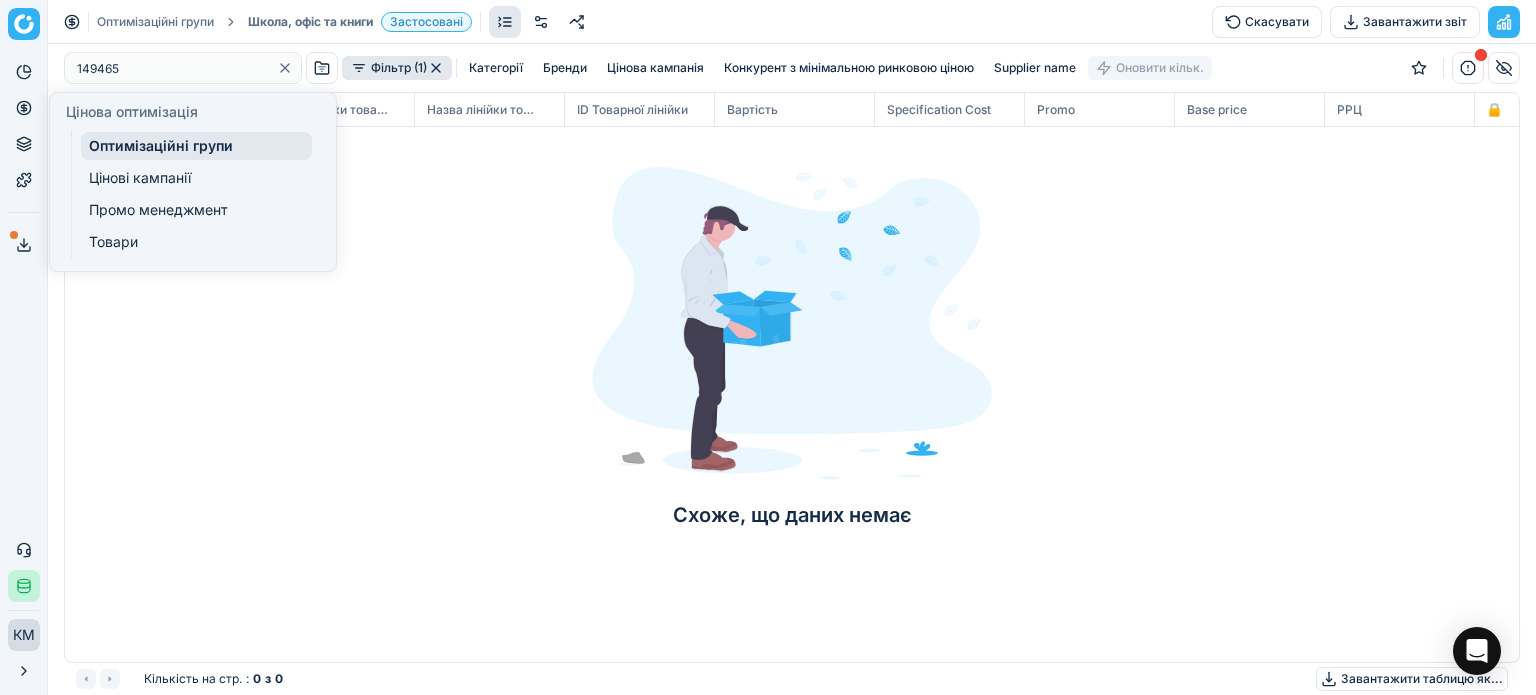 click on "Оптимізаційні групи" at bounding box center [196, 146] 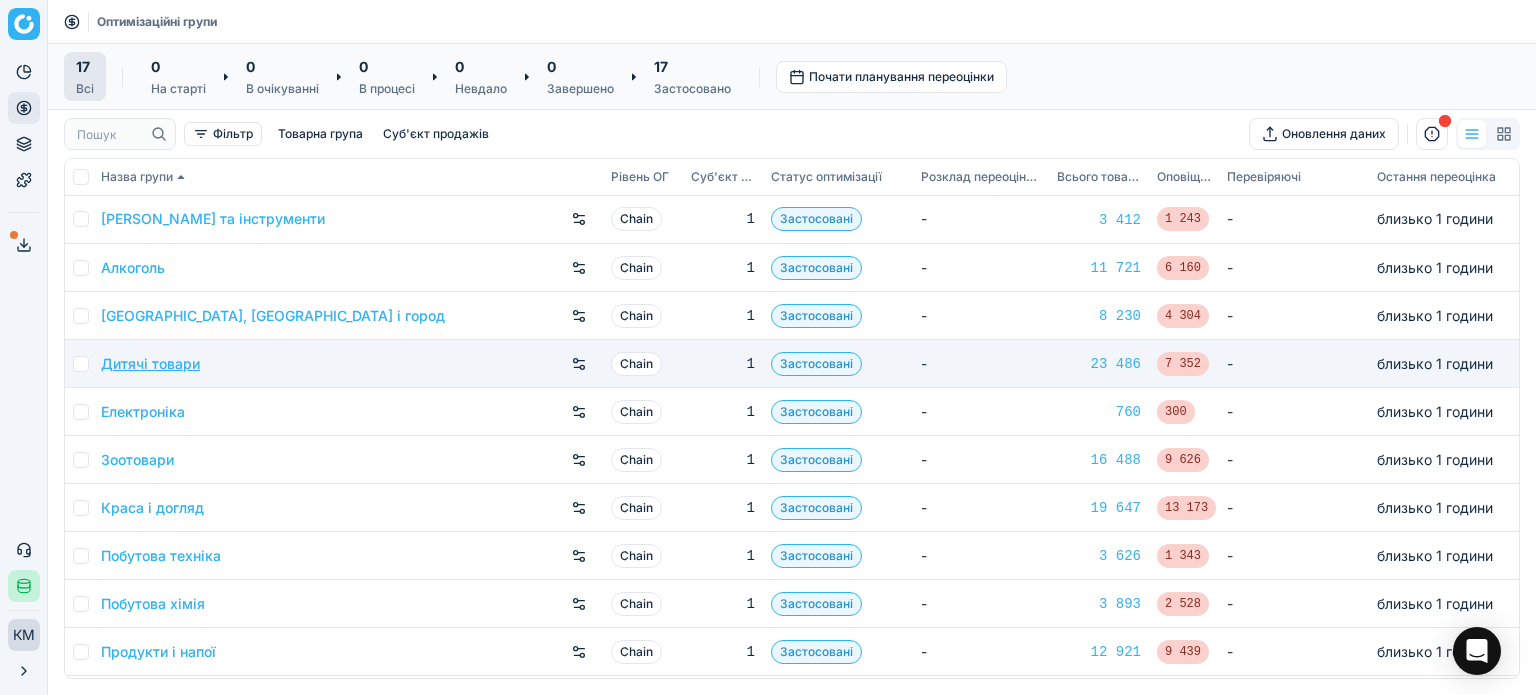 click on "Дитячі товари" at bounding box center [150, 364] 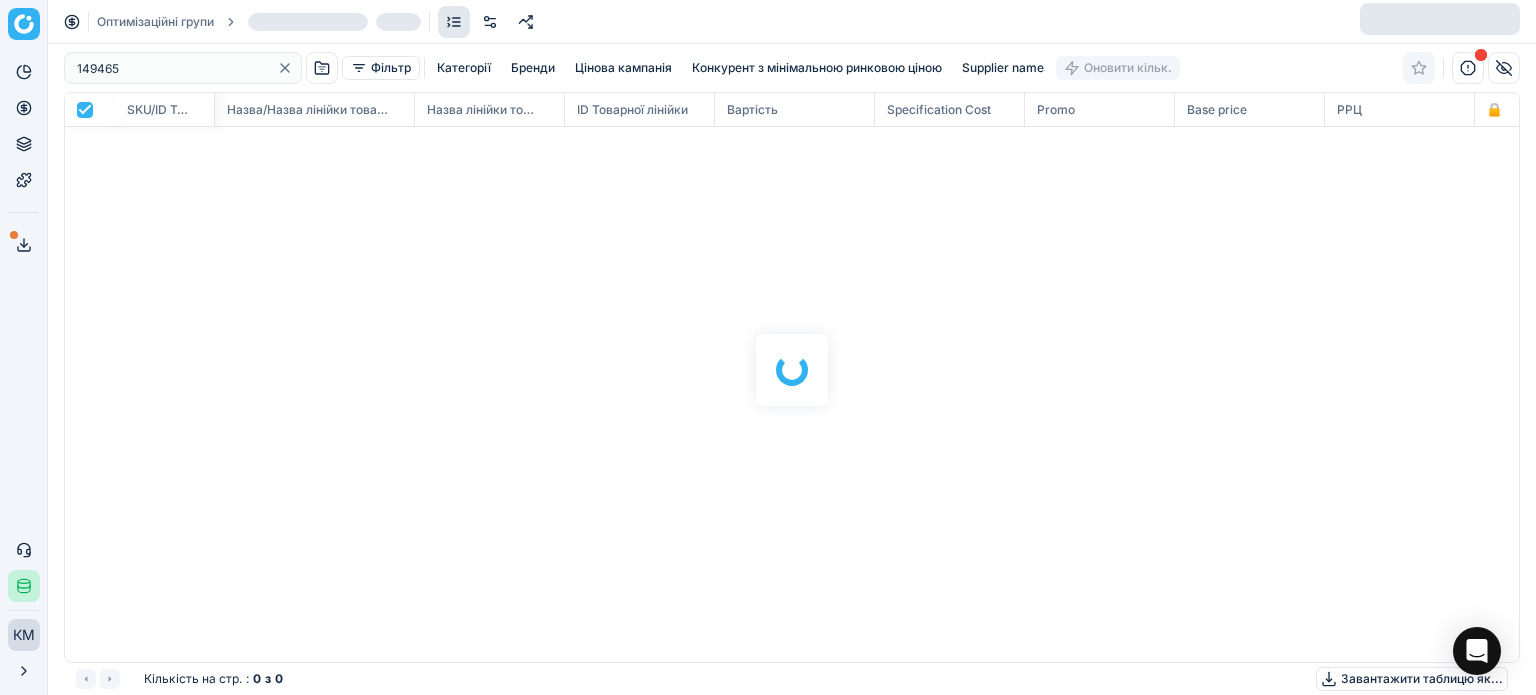 scroll, scrollTop: 2, scrollLeft: 2, axis: both 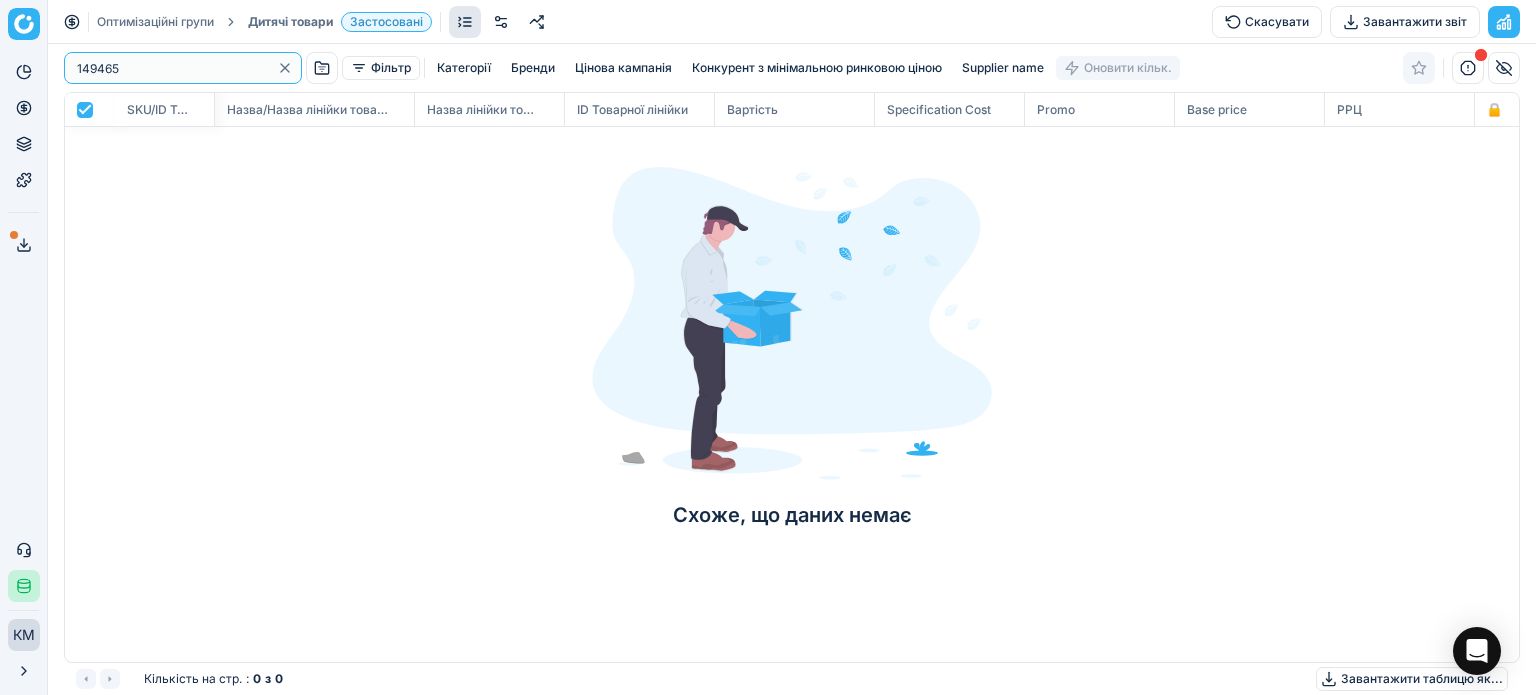 drag, startPoint x: 151, startPoint y: 80, endPoint x: 0, endPoint y: 20, distance: 162.48384 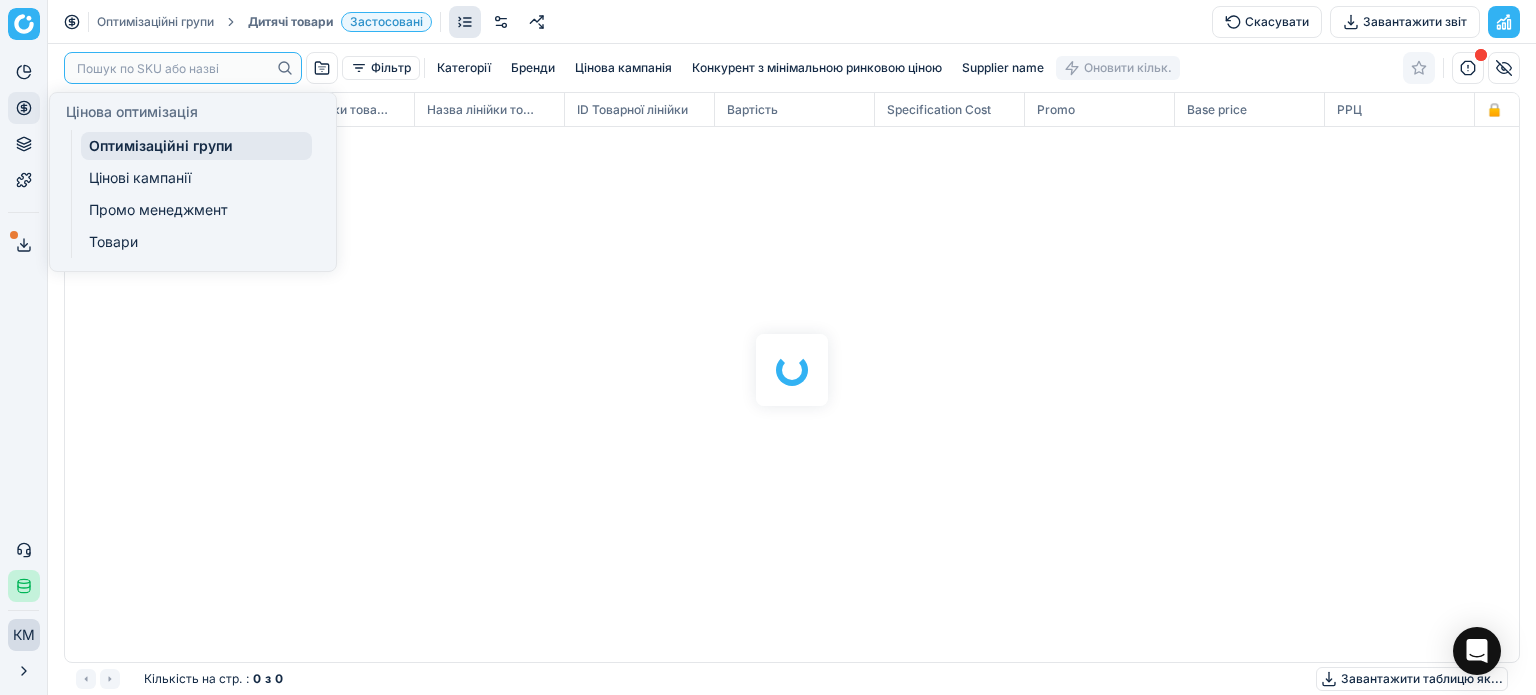 type 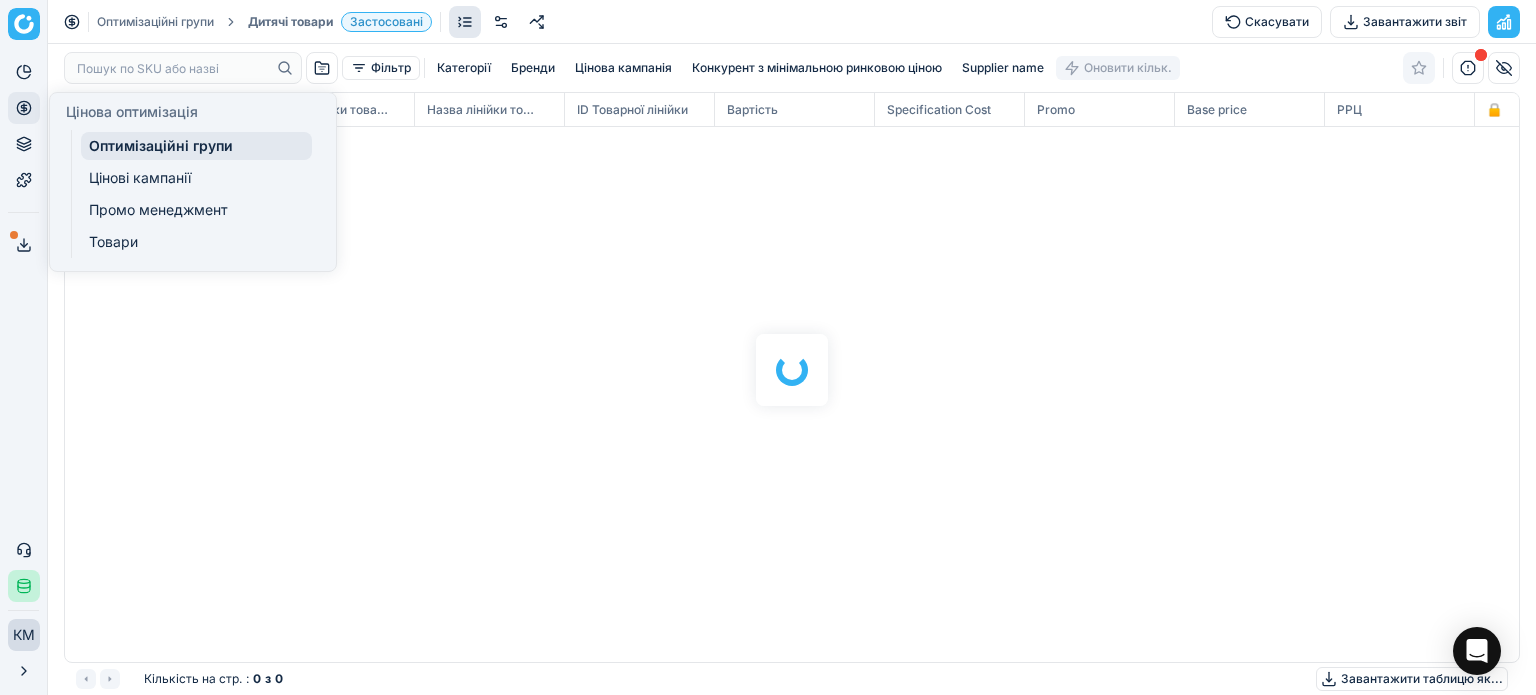 click 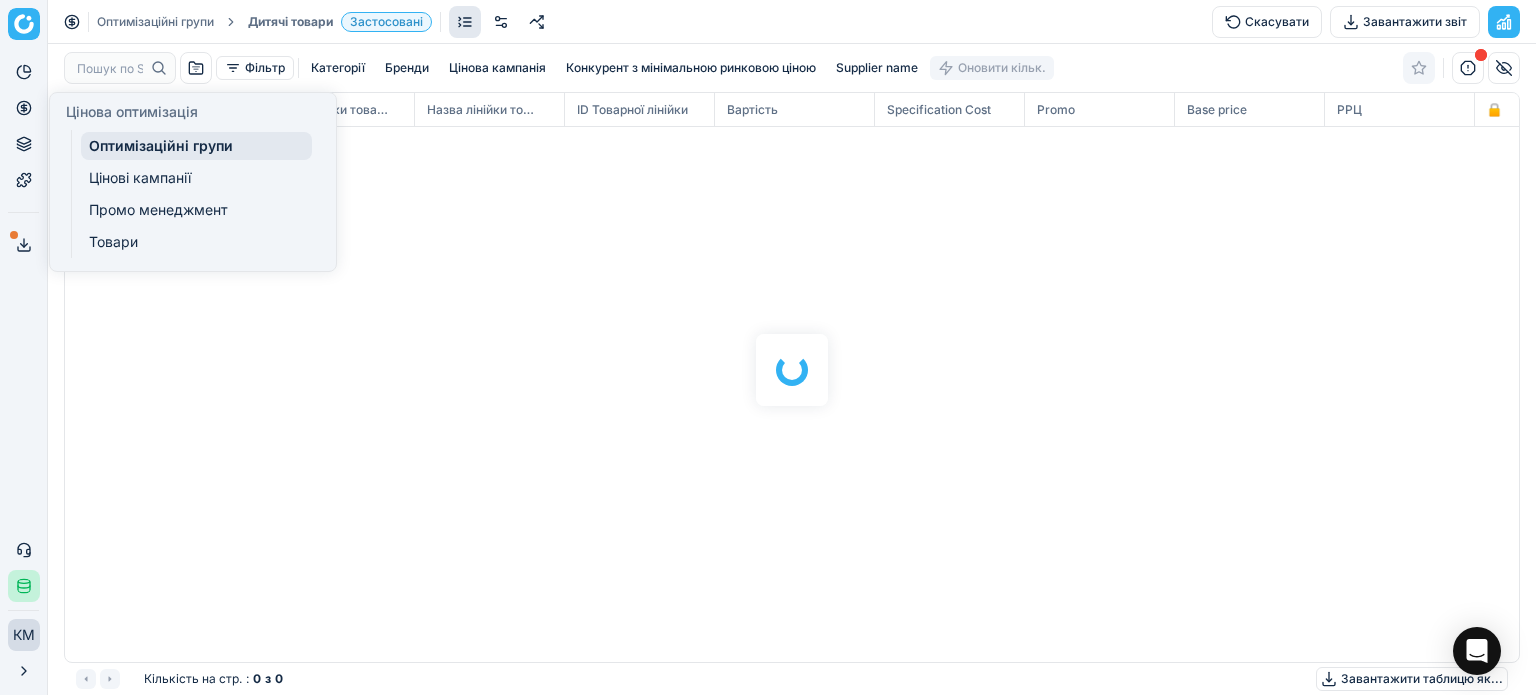click on "Оптимізаційні групи" at bounding box center (196, 146) 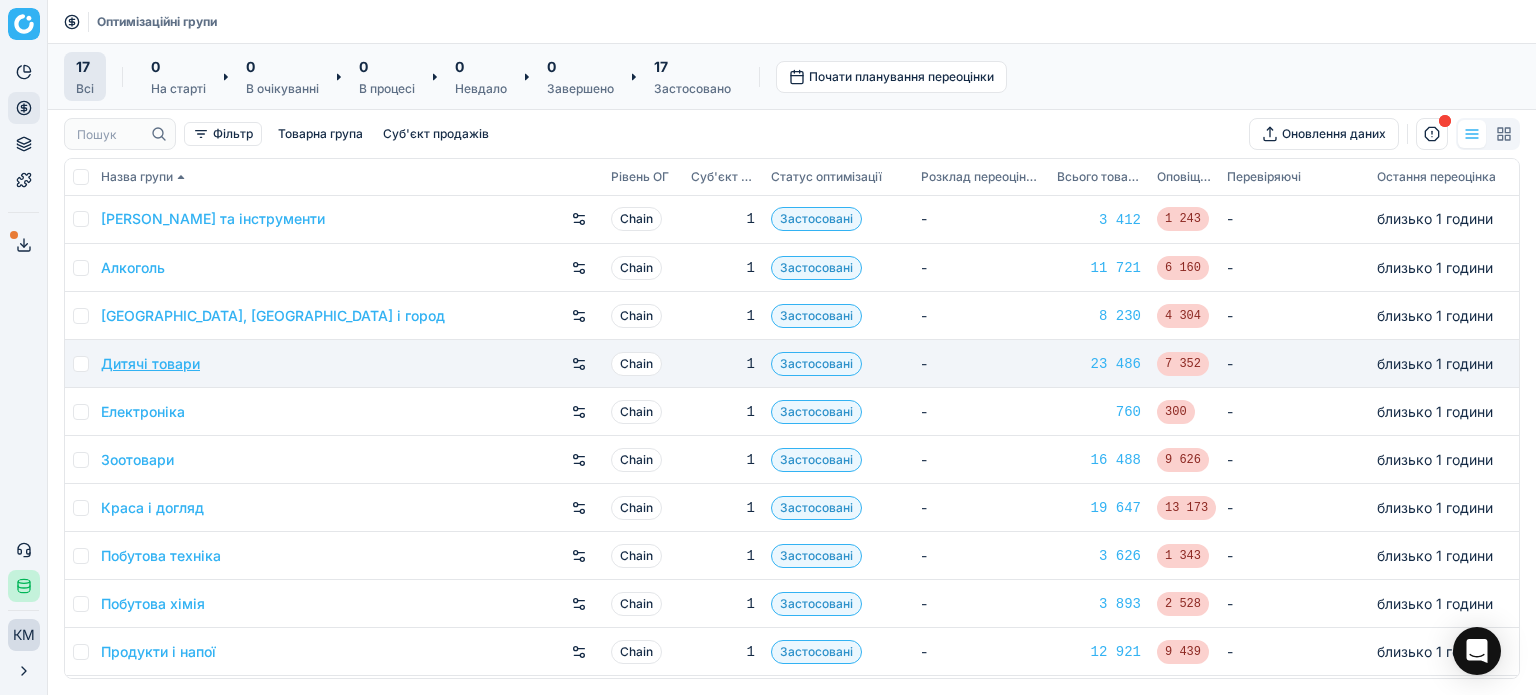 click on "Дитячі товари" at bounding box center [150, 364] 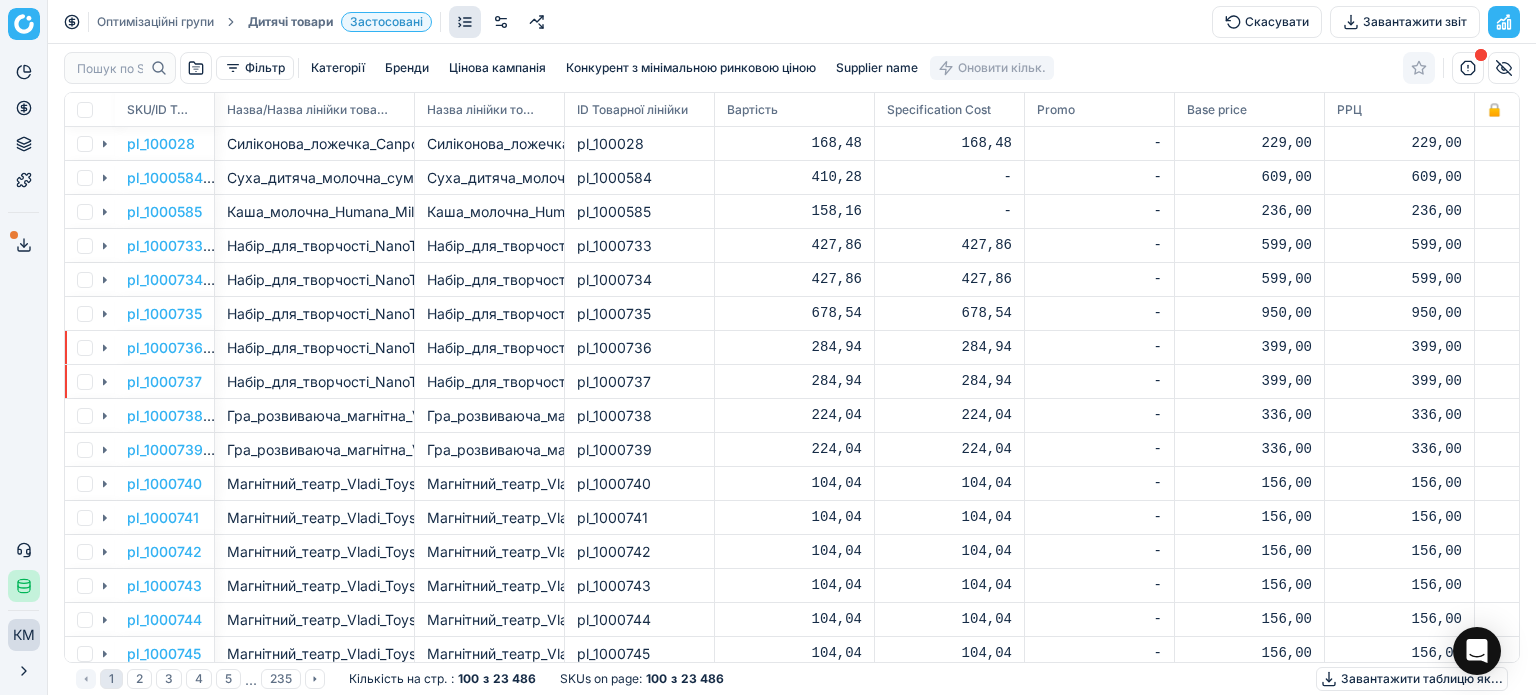 scroll, scrollTop: 2, scrollLeft: 2, axis: both 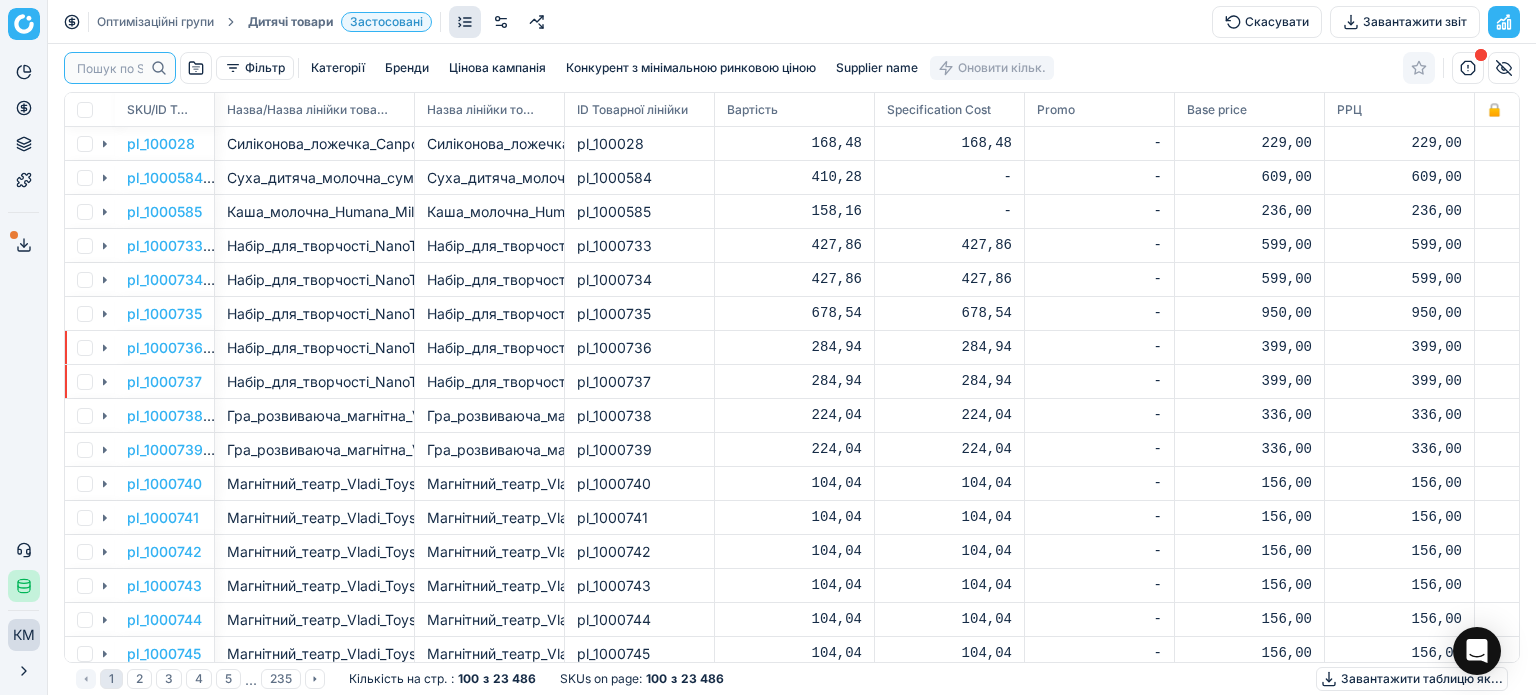 click at bounding box center [110, 68] 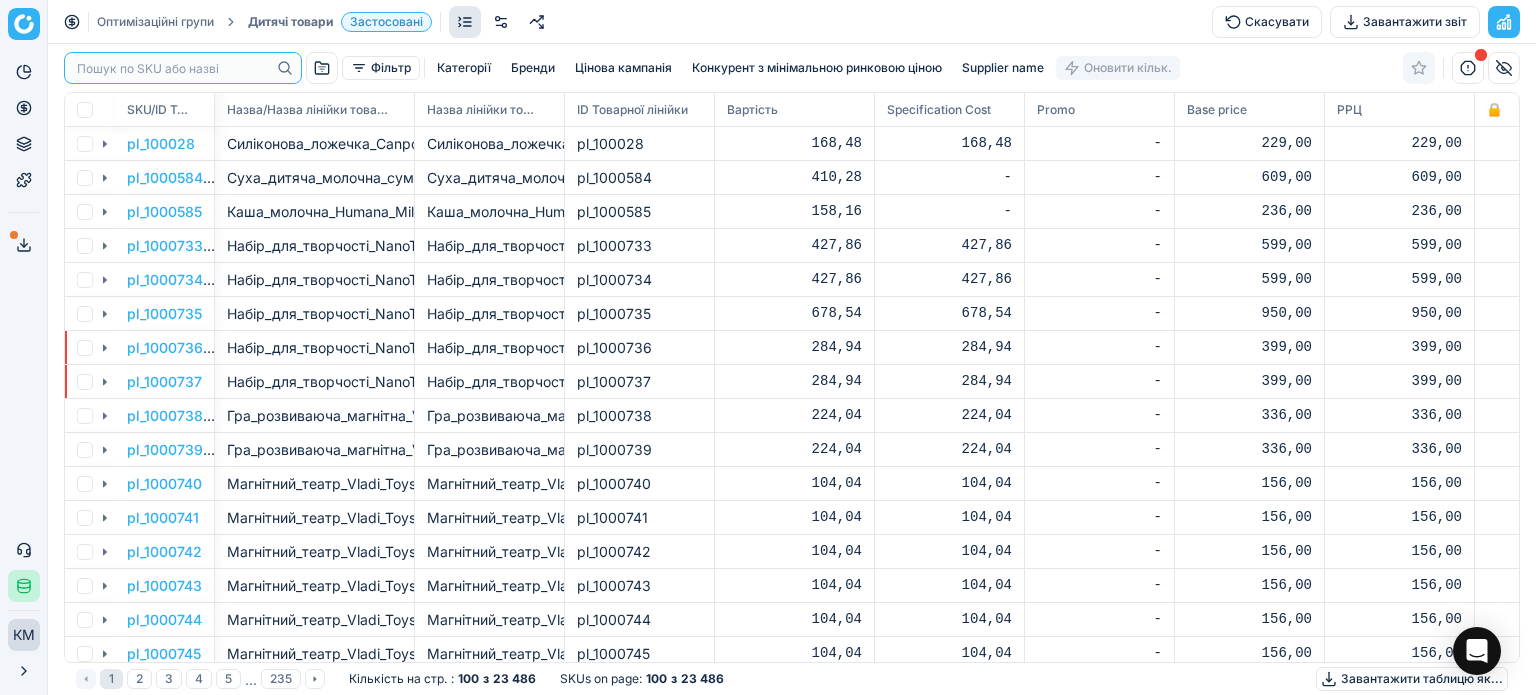 paste on "149465" 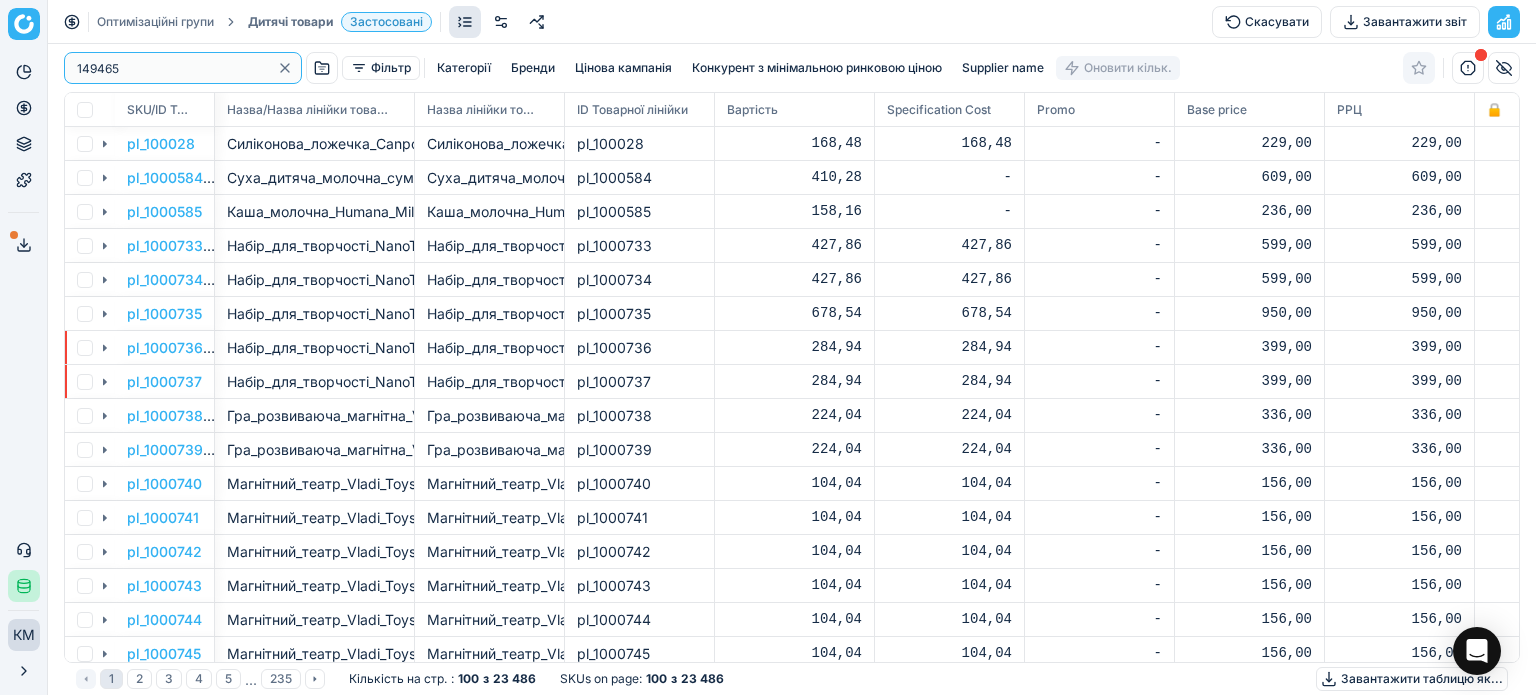 type on "149465" 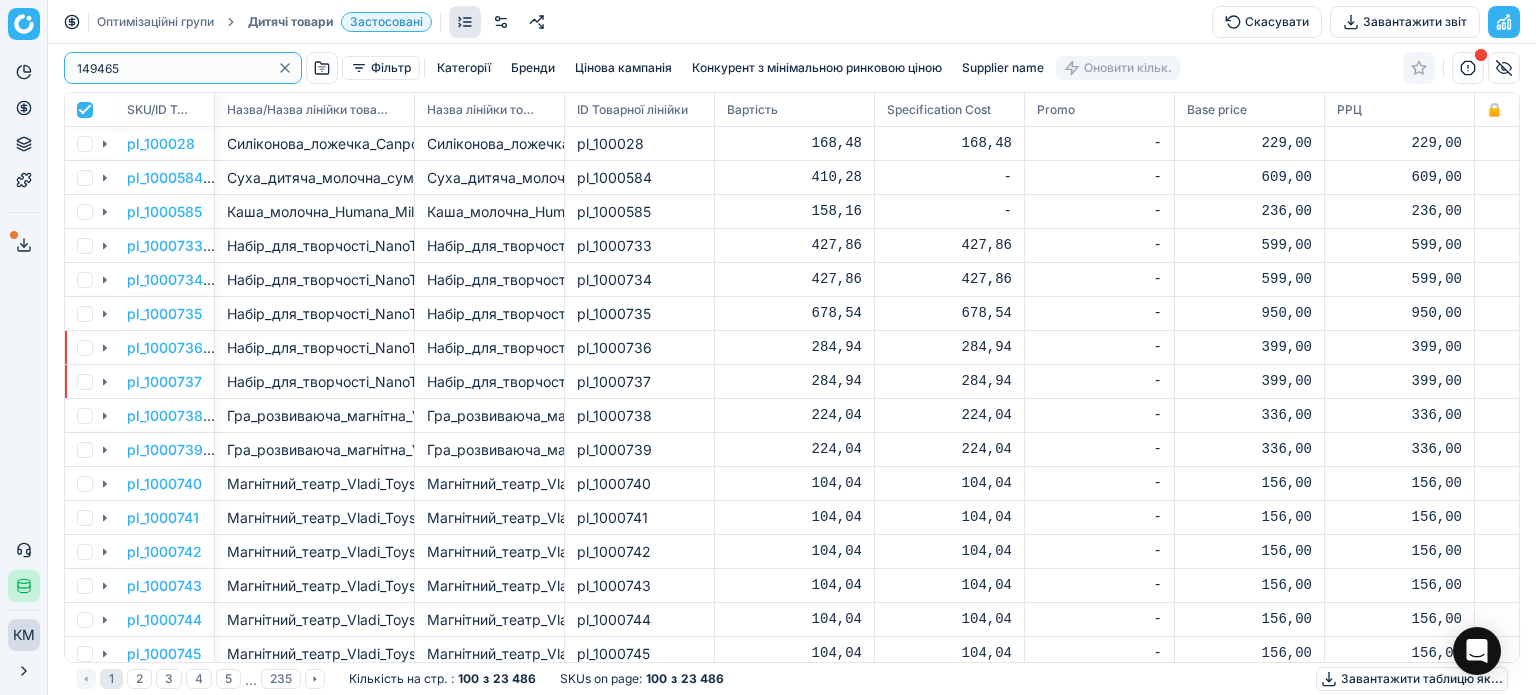 checkbox on "true" 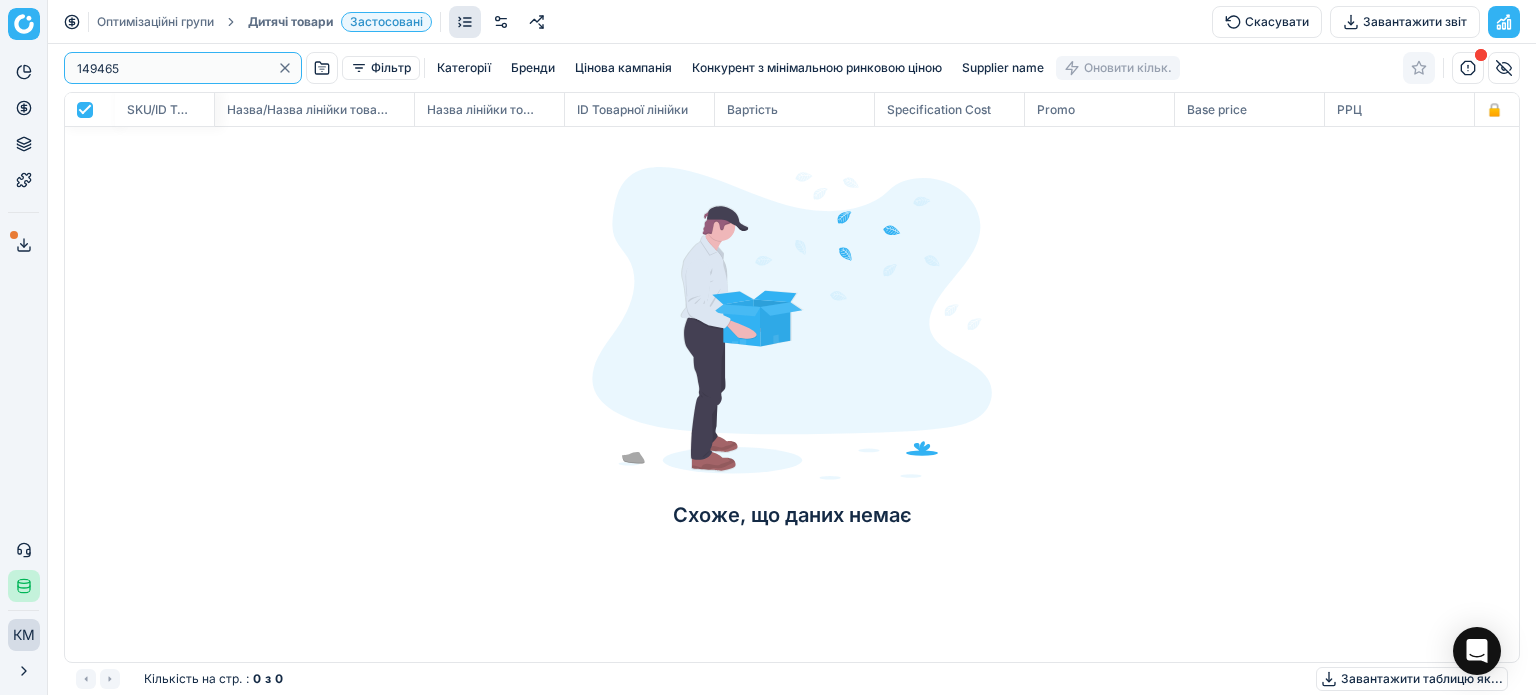 scroll, scrollTop: 2, scrollLeft: 2, axis: both 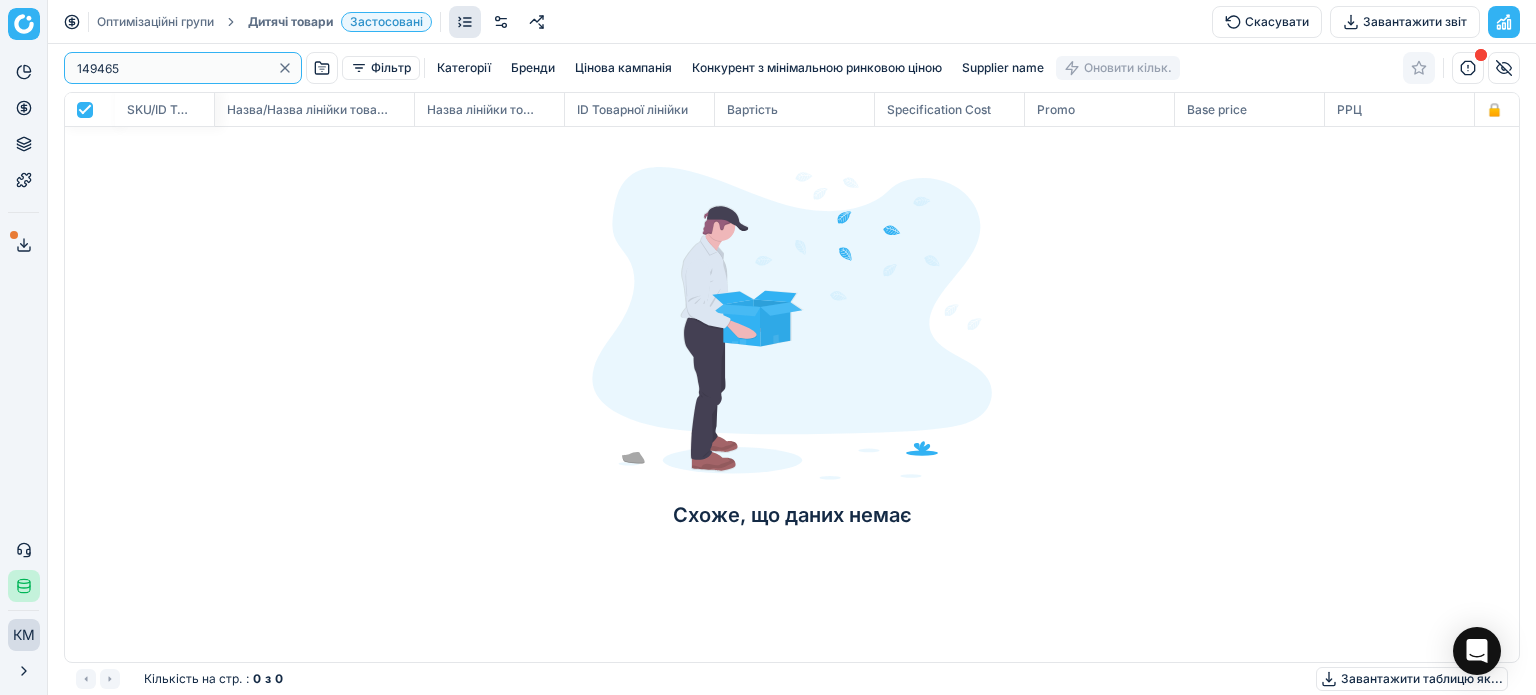 click on "149465" at bounding box center [173, 68] 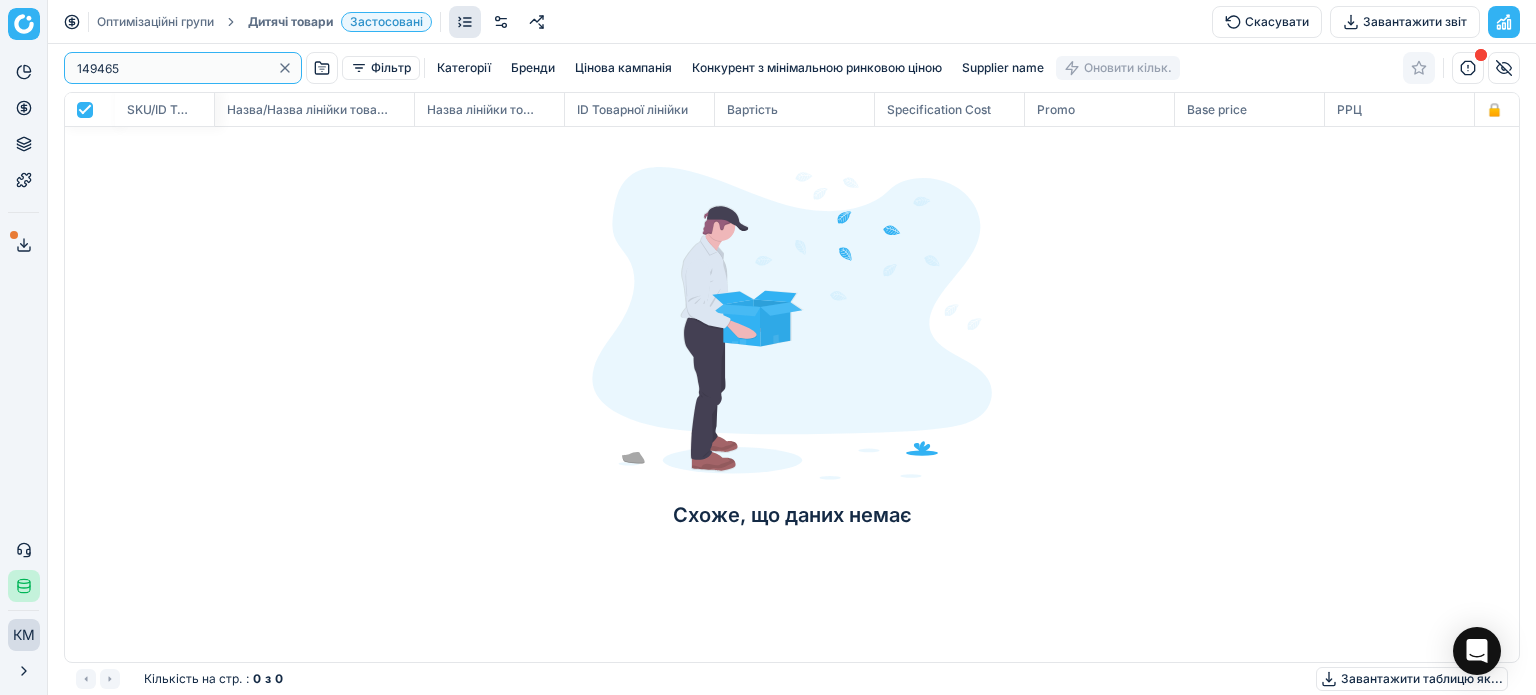 drag, startPoint x: 134, startPoint y: 65, endPoint x: 0, endPoint y: -9, distance: 153.07515 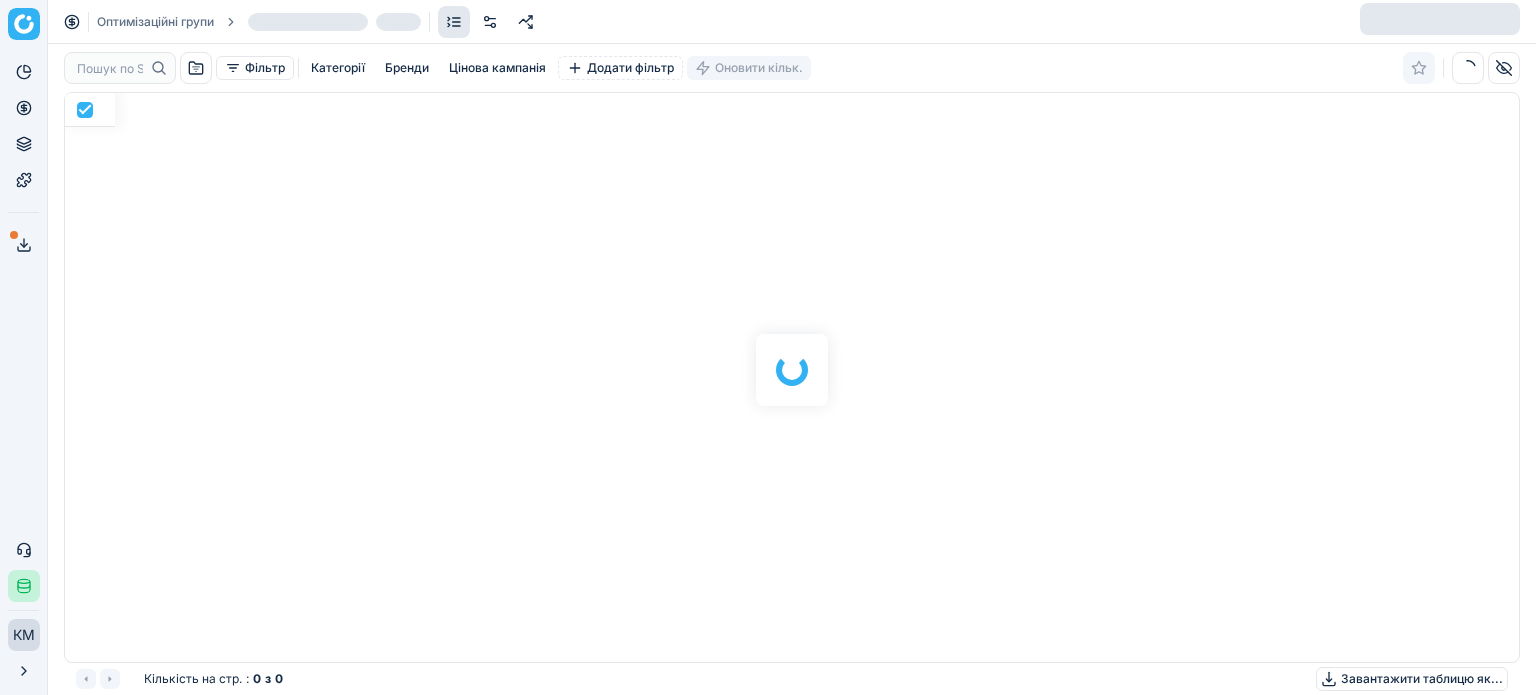 scroll, scrollTop: 0, scrollLeft: 0, axis: both 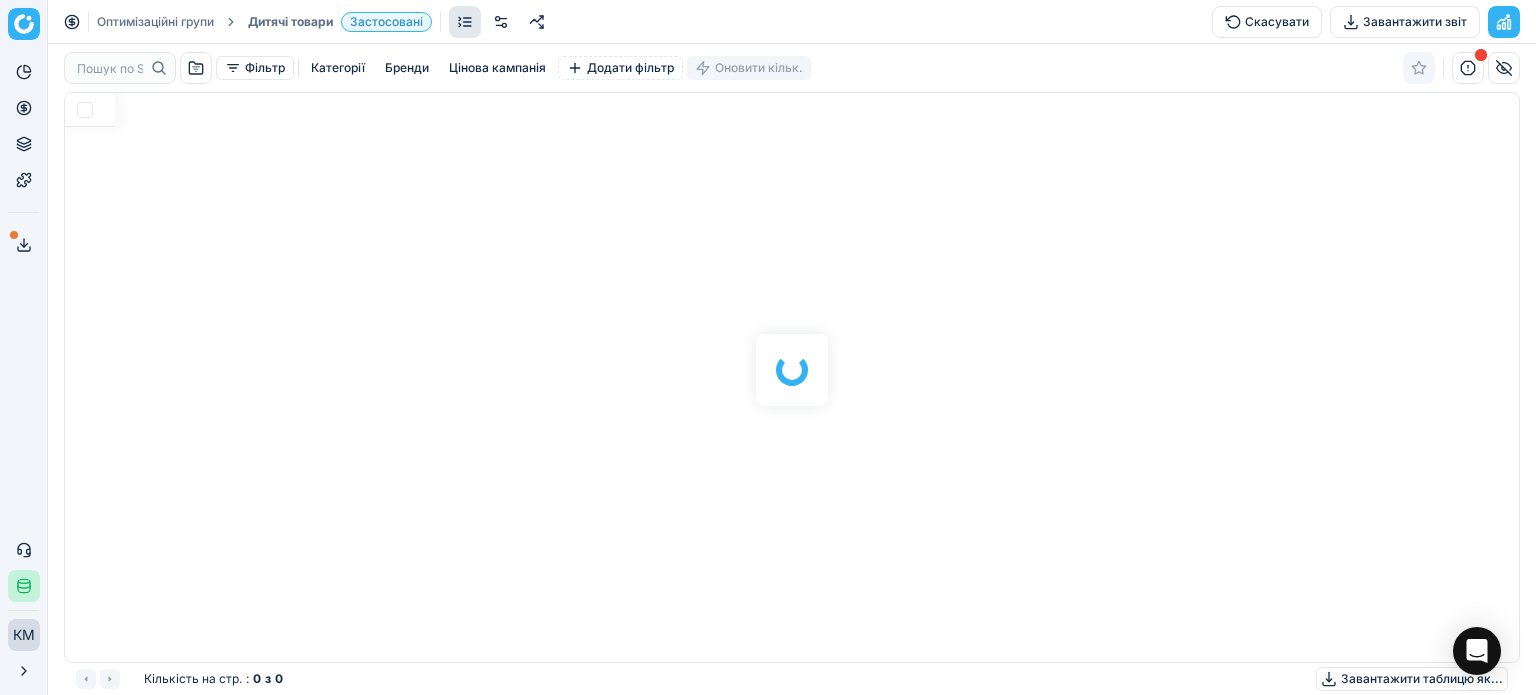 checkbox on "false" 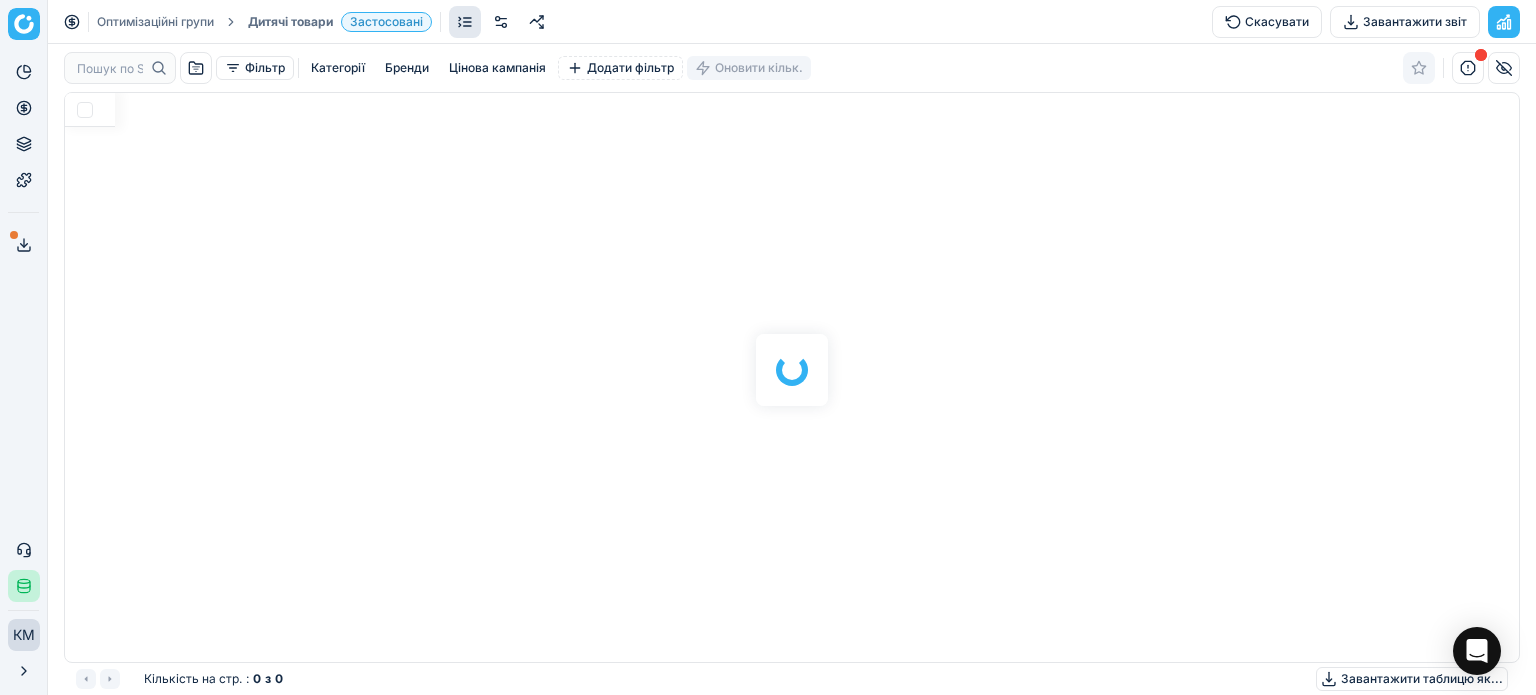 scroll, scrollTop: 539, scrollLeft: 1424, axis: both 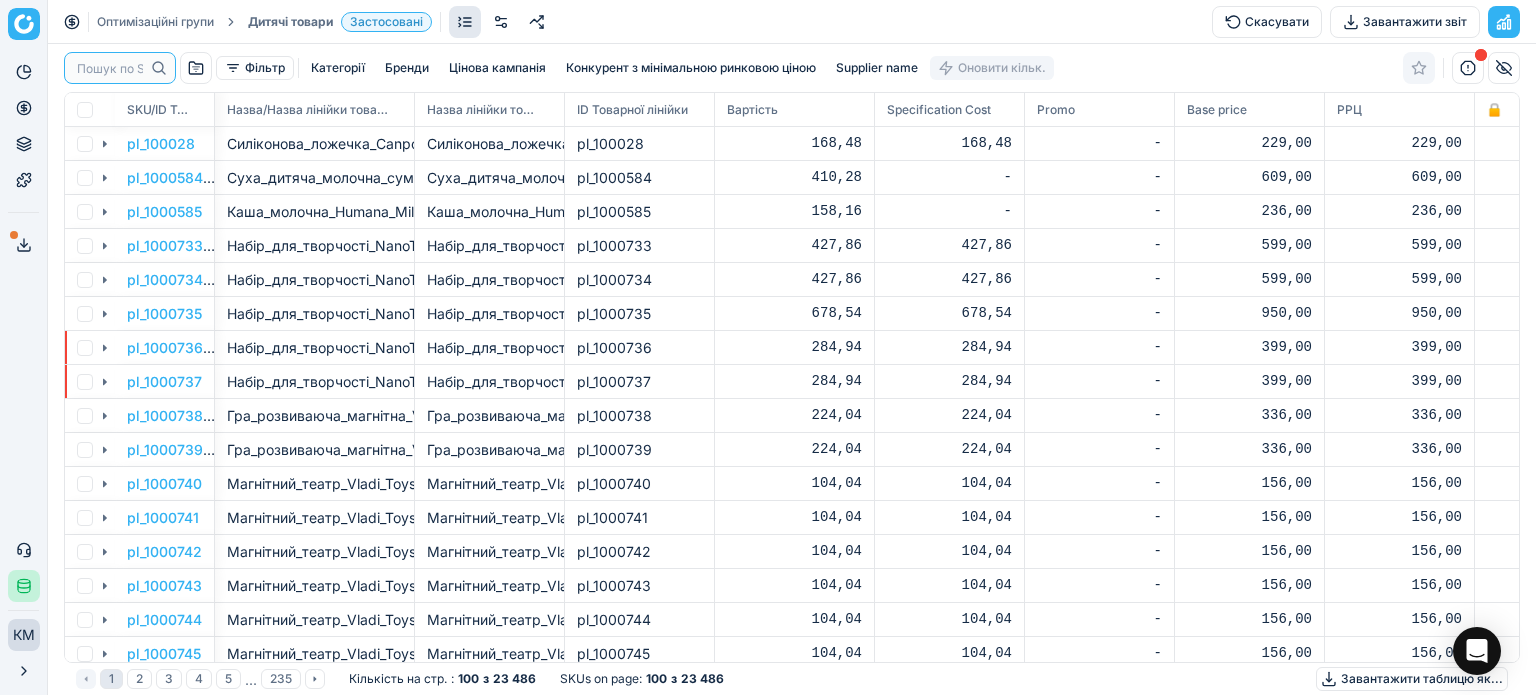 click at bounding box center [110, 68] 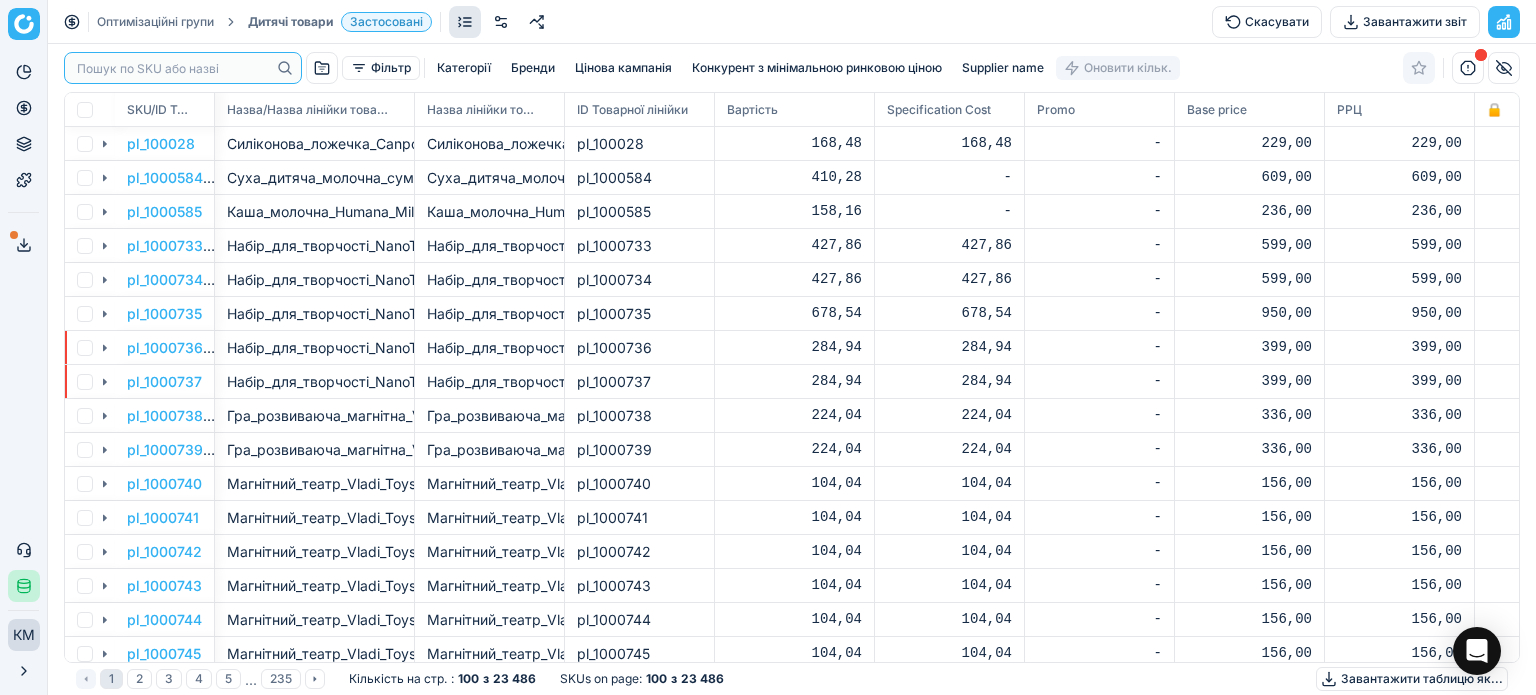 paste on "149465" 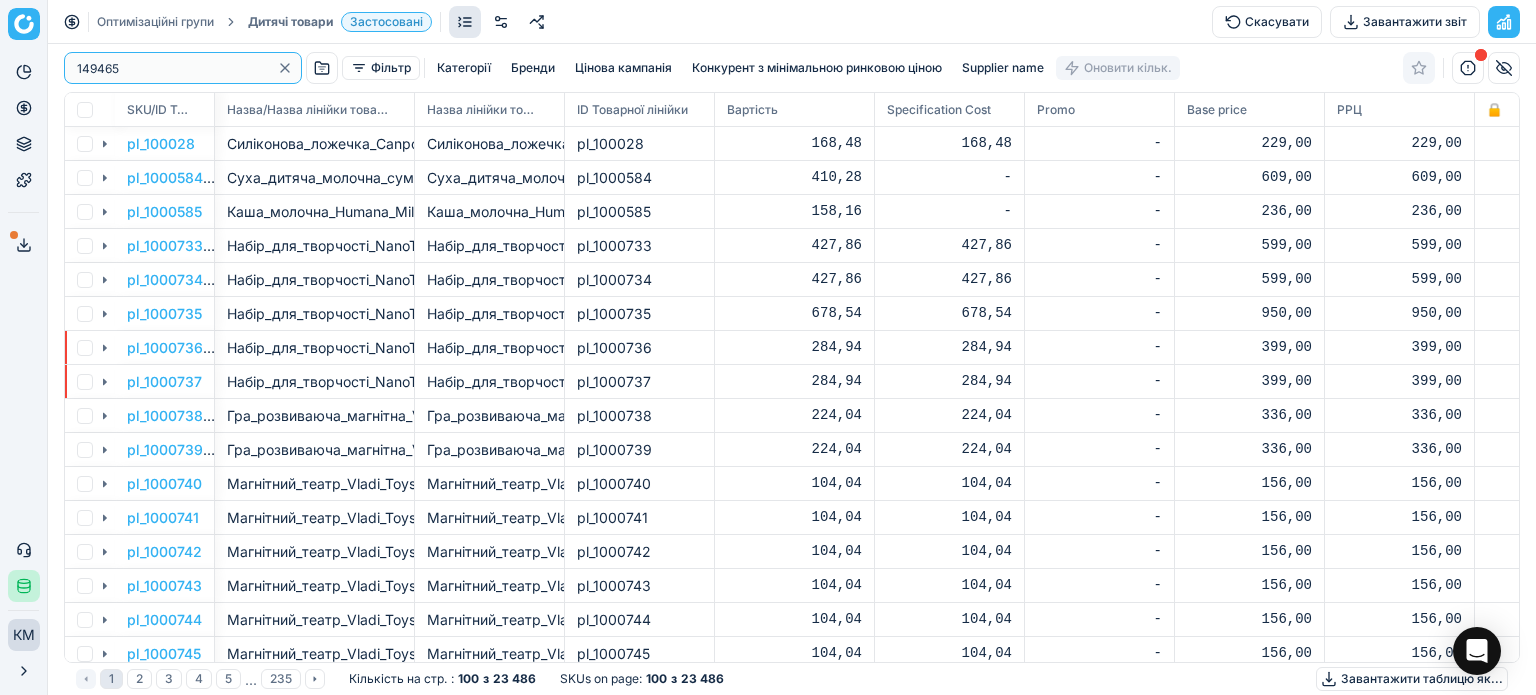 type on "149465" 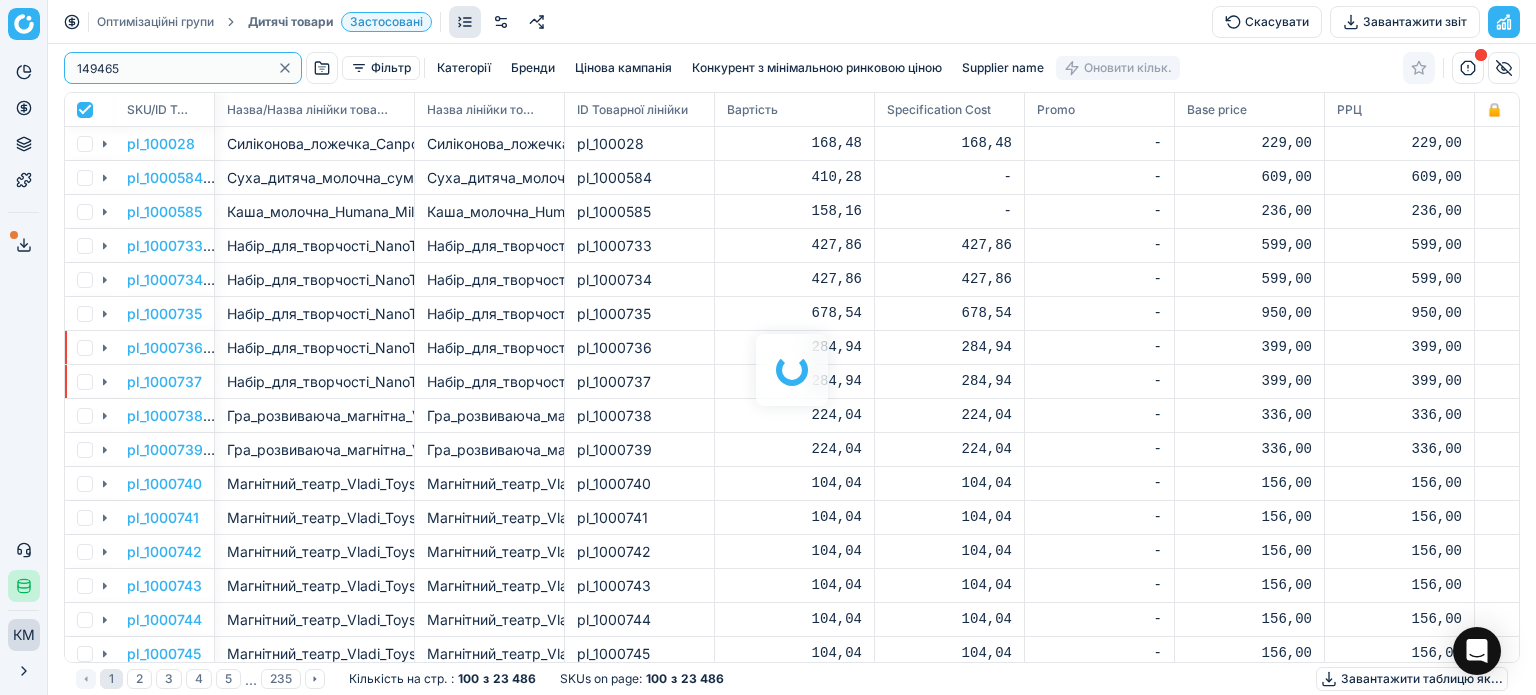 checkbox on "true" 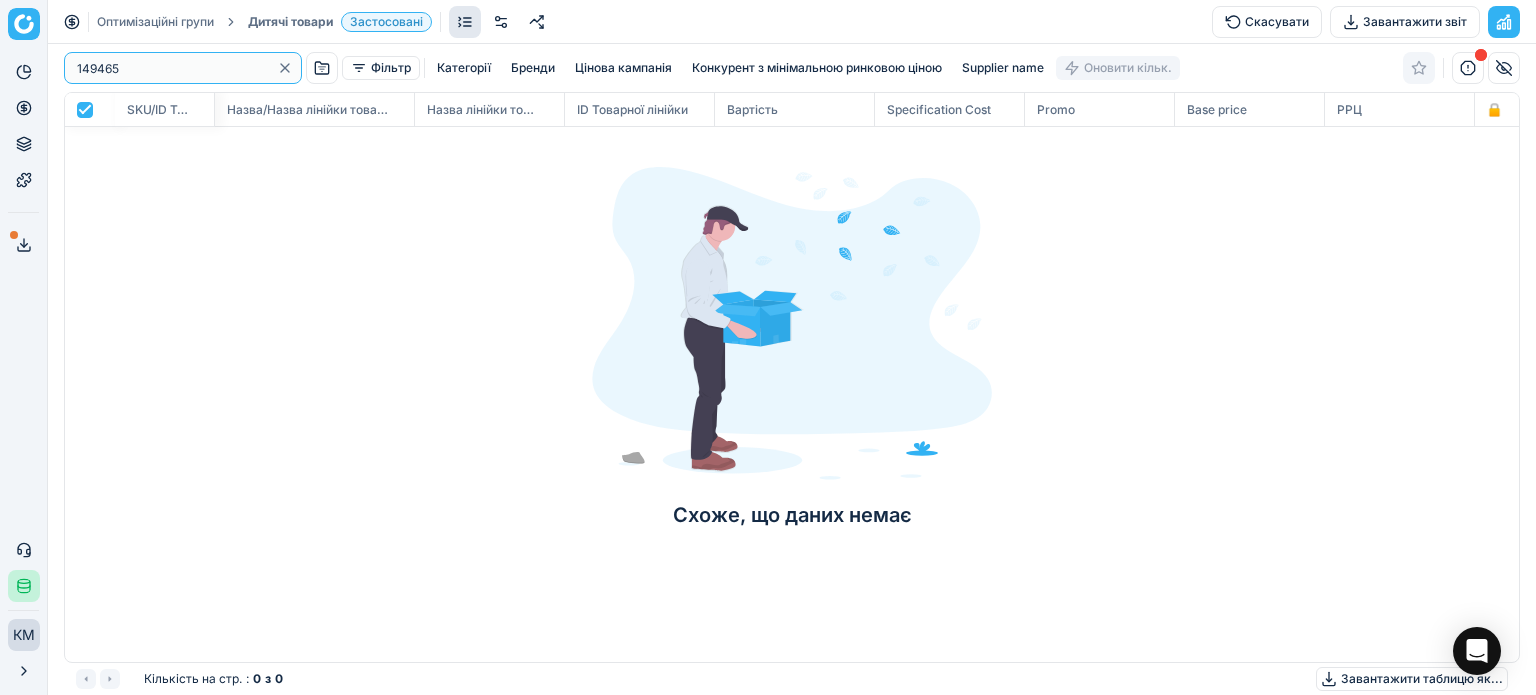 scroll, scrollTop: 2, scrollLeft: 2, axis: both 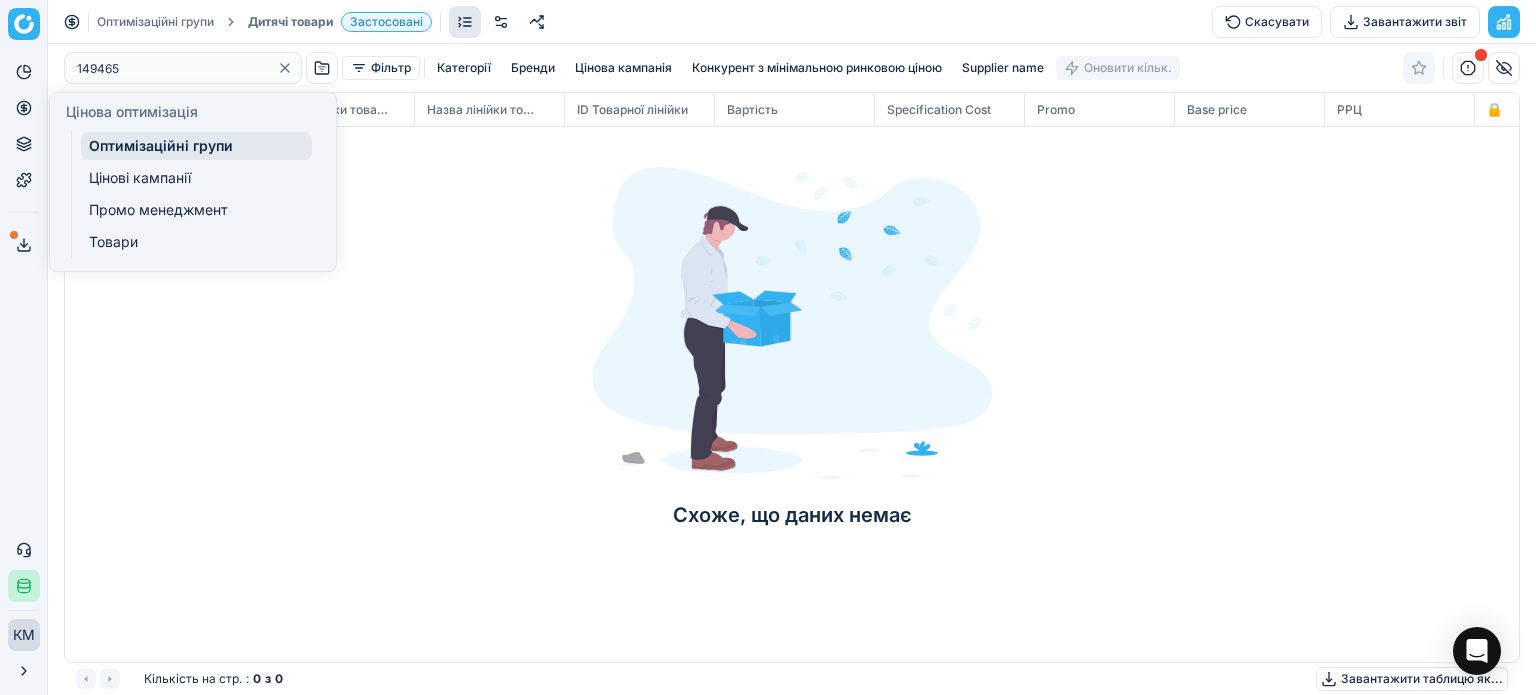 click on "Оптимізаційні групи" at bounding box center (196, 146) 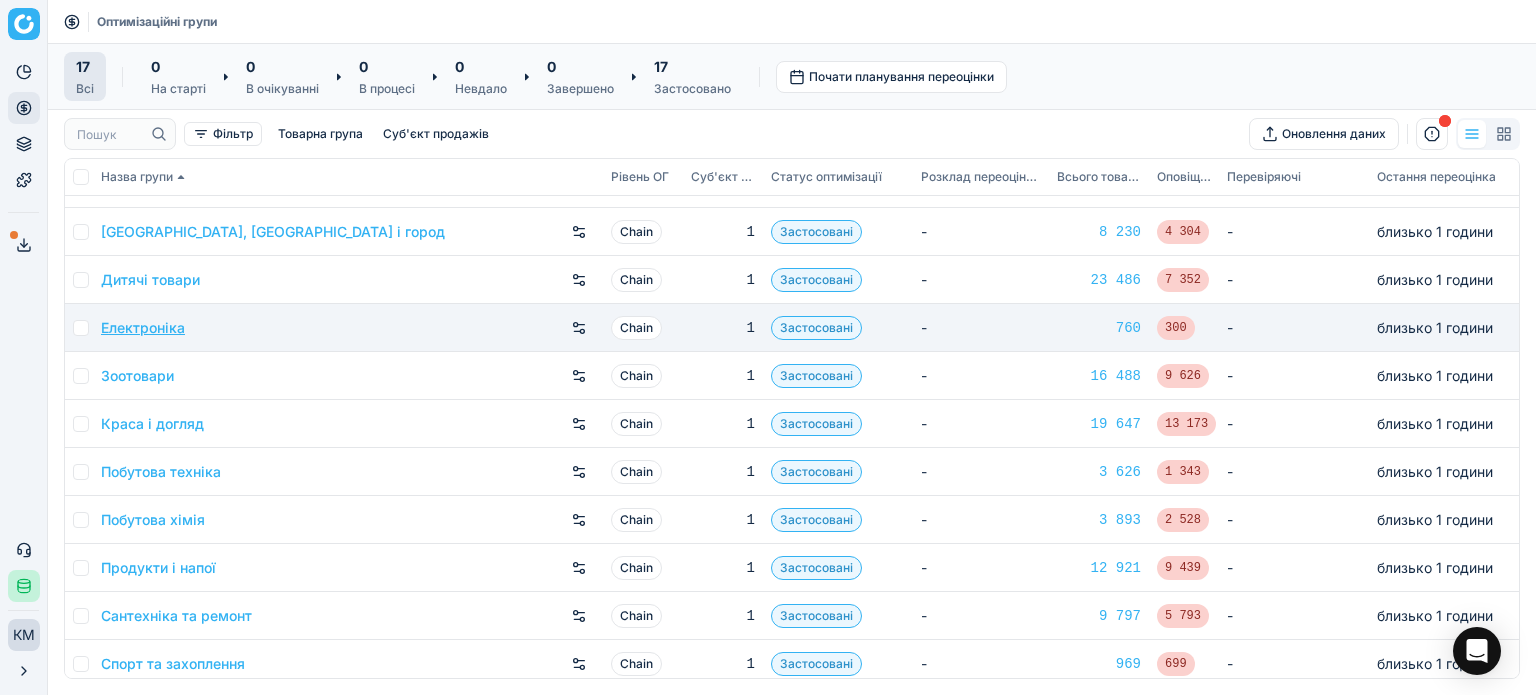 scroll, scrollTop: 0, scrollLeft: 0, axis: both 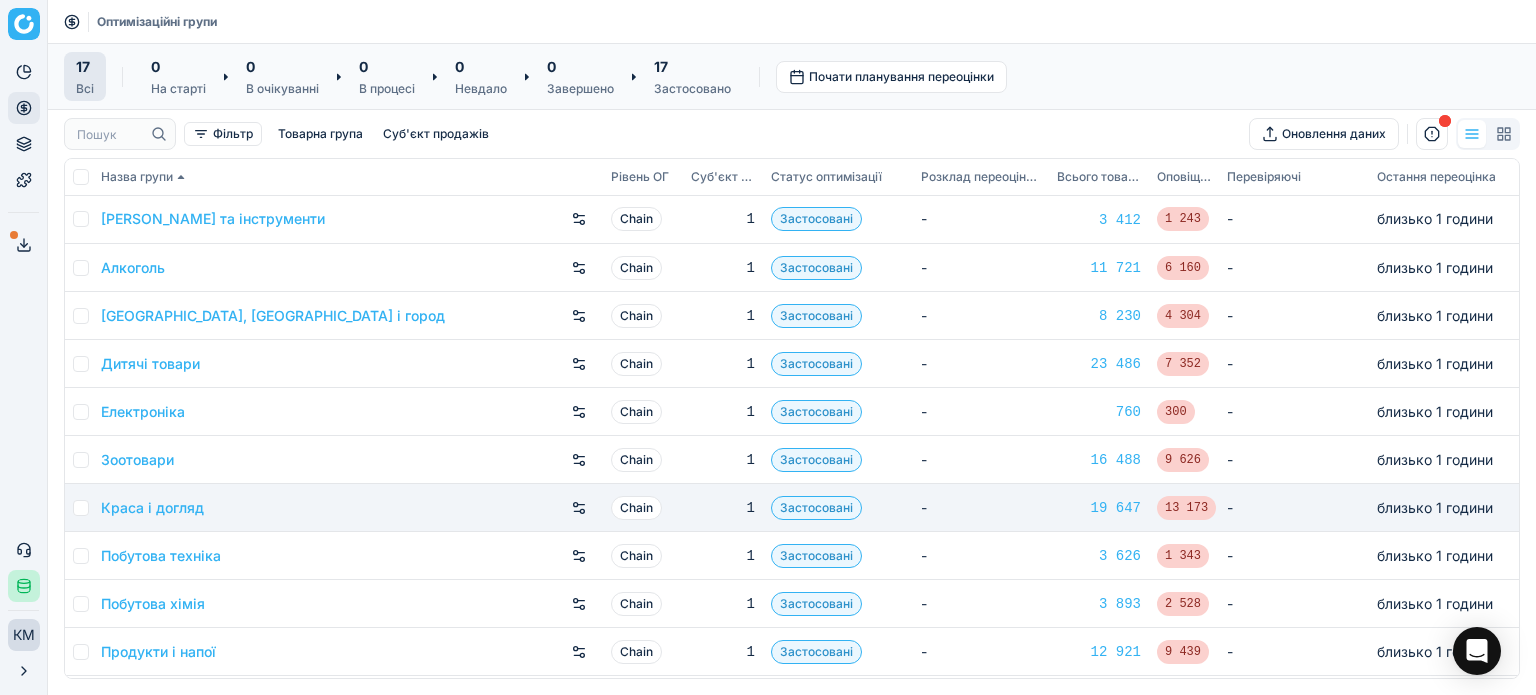 click on "Краса і догляд" at bounding box center (348, 508) 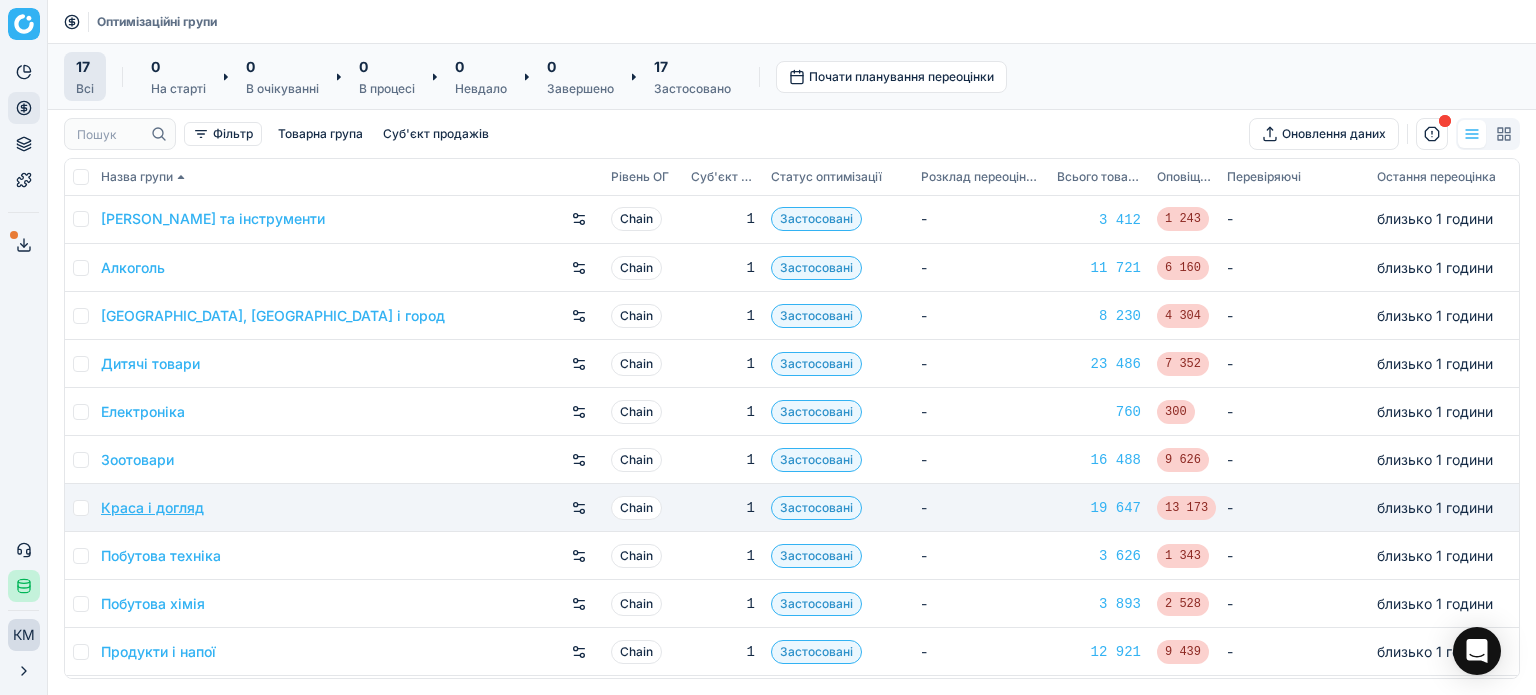 click on "Краса і догляд" at bounding box center [152, 508] 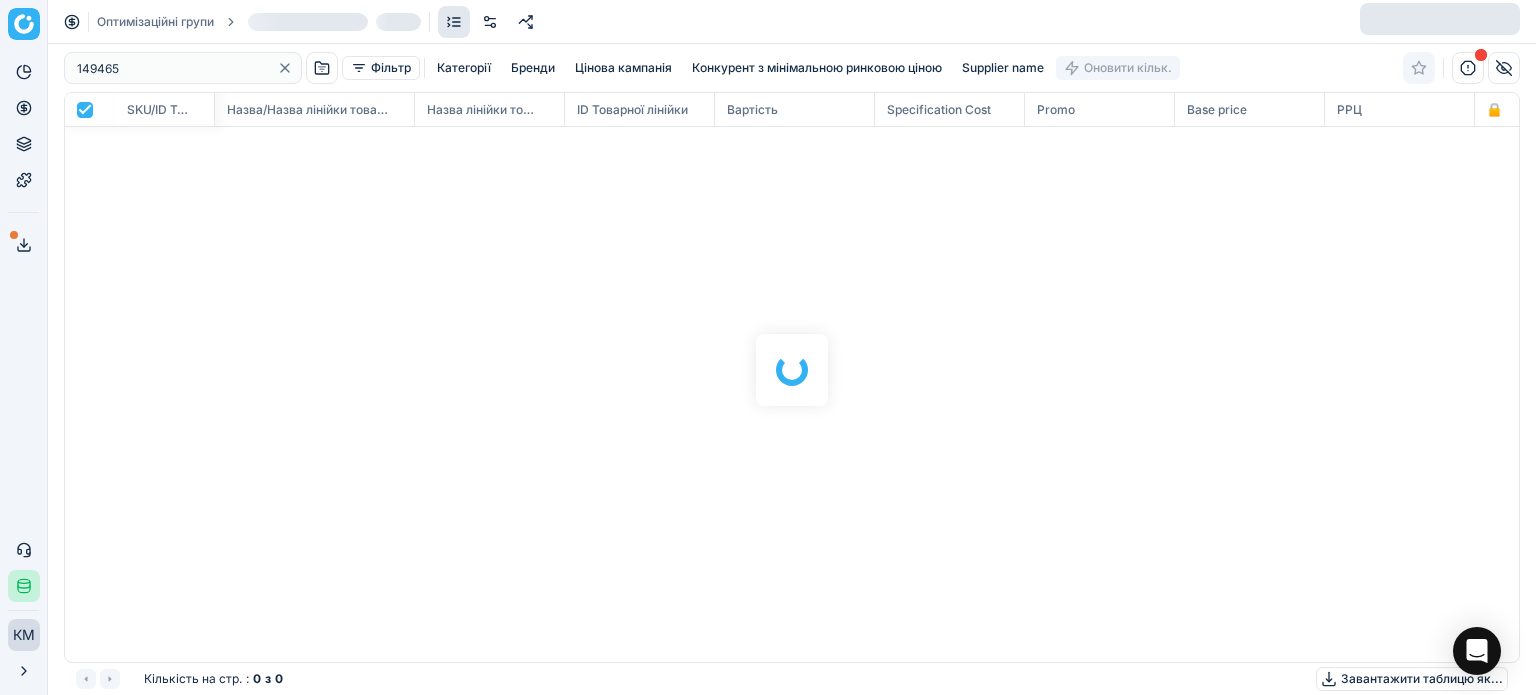 scroll, scrollTop: 2, scrollLeft: 2, axis: both 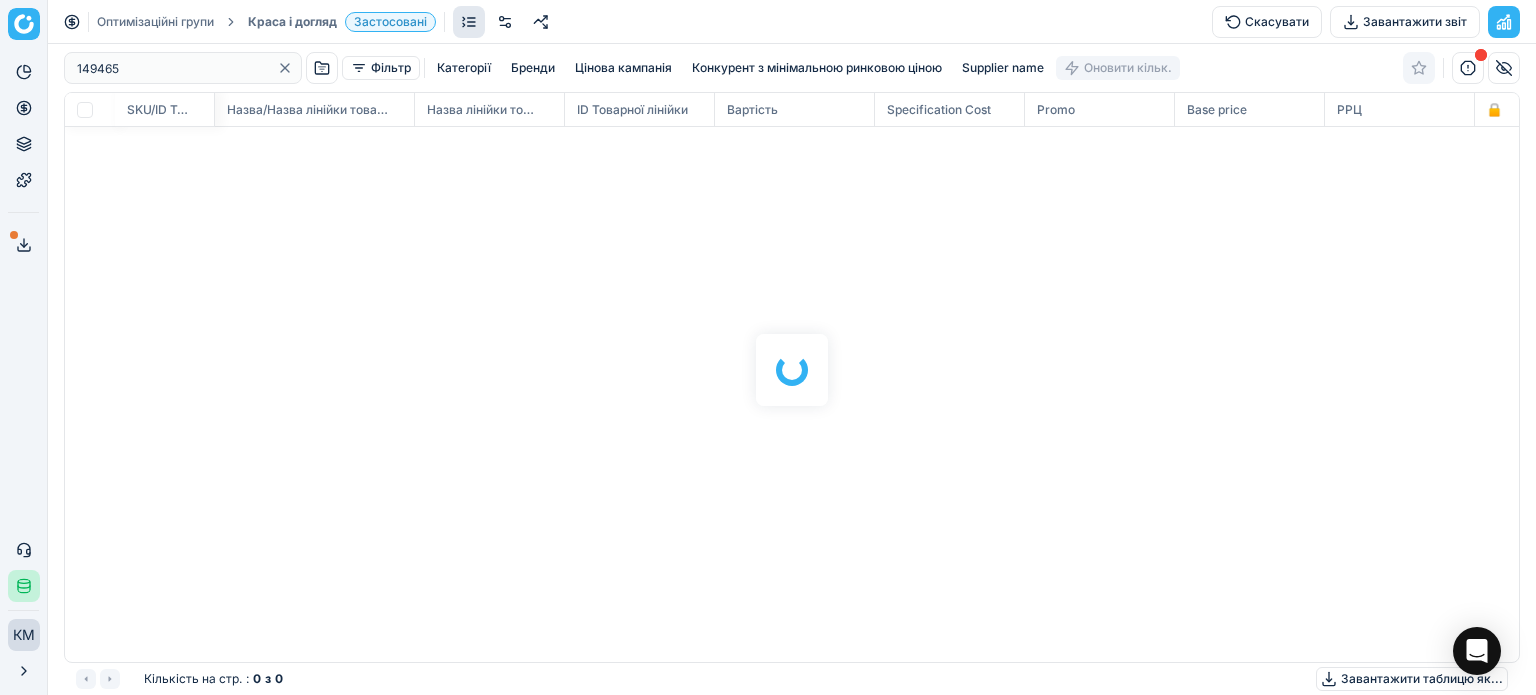 checkbox on "false" 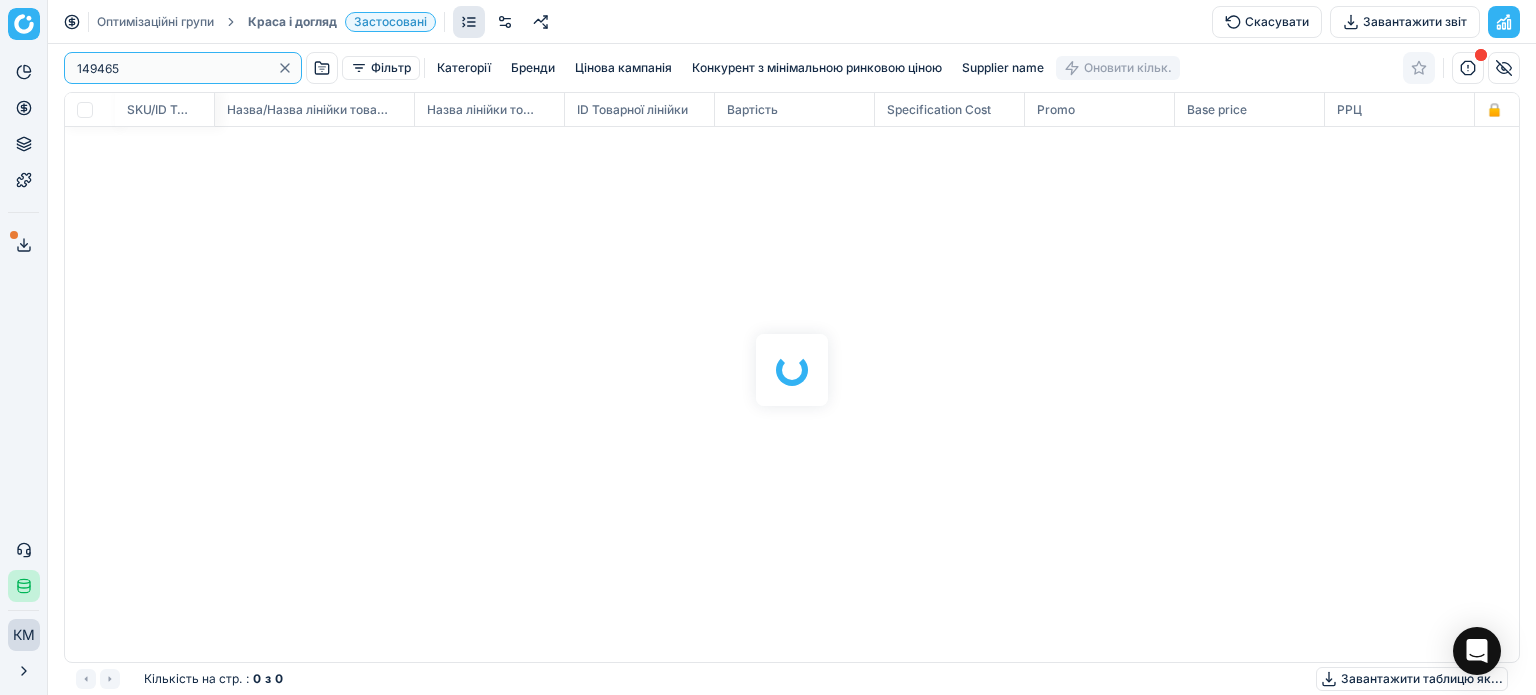 click on "149465   Фільтр   Категорії   Бренди   Цінова кампанія   Конкурент з мінімальною ринковою ціною   Supplier name   Оновити кільк. SKU/ID Товарної лінійки Назва/Назва лінійки товарів Назва лінійки товарів ID Товарної лінійки Вартість Specification Cost Promo Base price РРЦ 🔒 Поточна ціна Кількість на стр. : 0 з 0 Завантажити таблицю як..." at bounding box center [792, 369] 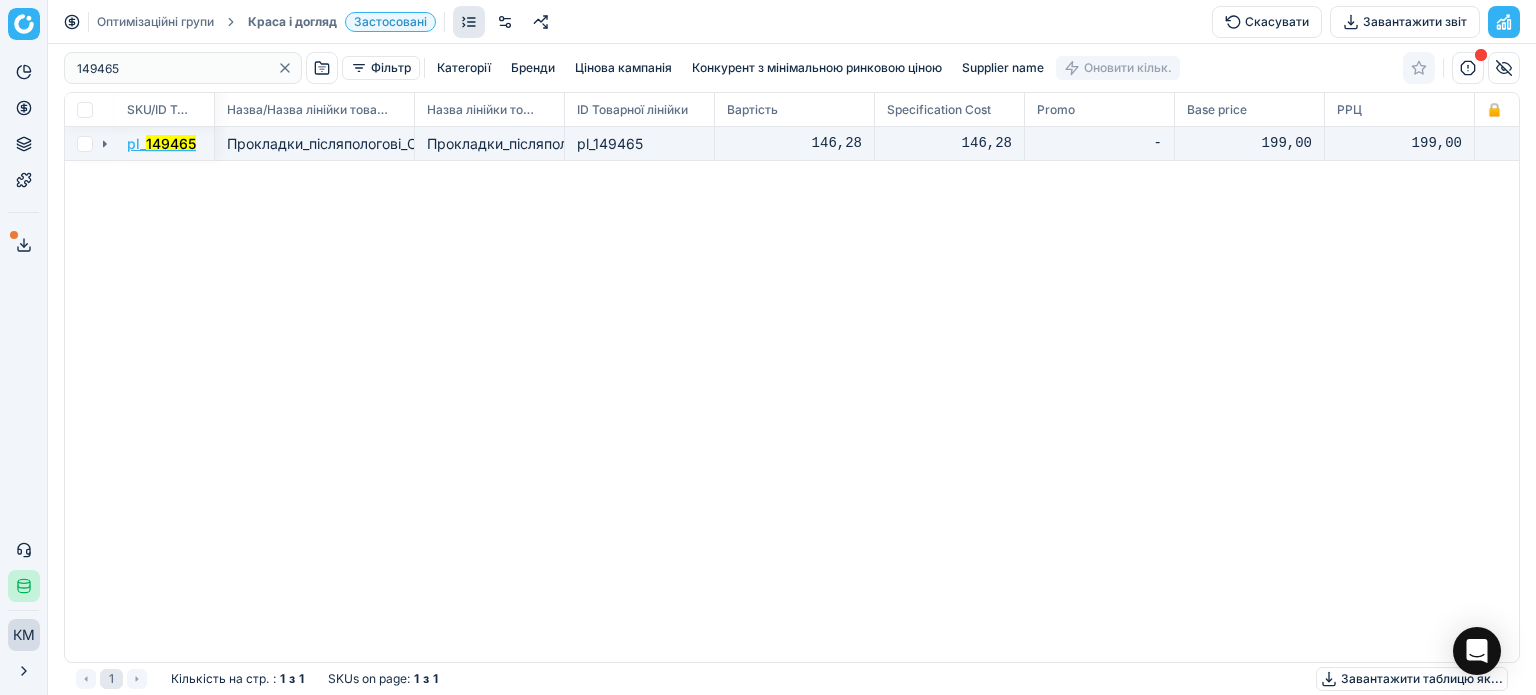 click on "149465" at bounding box center [171, 143] 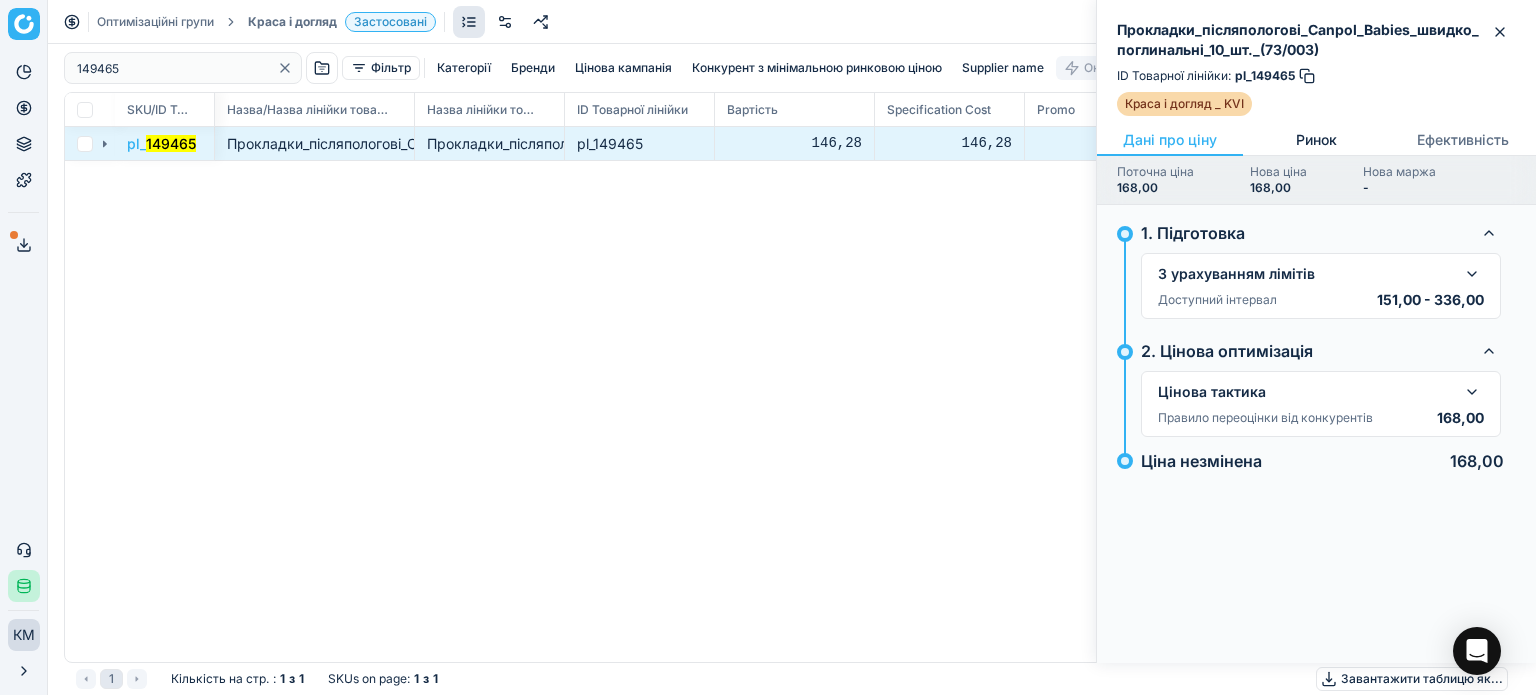 click on "Ринок" at bounding box center [1316, 140] 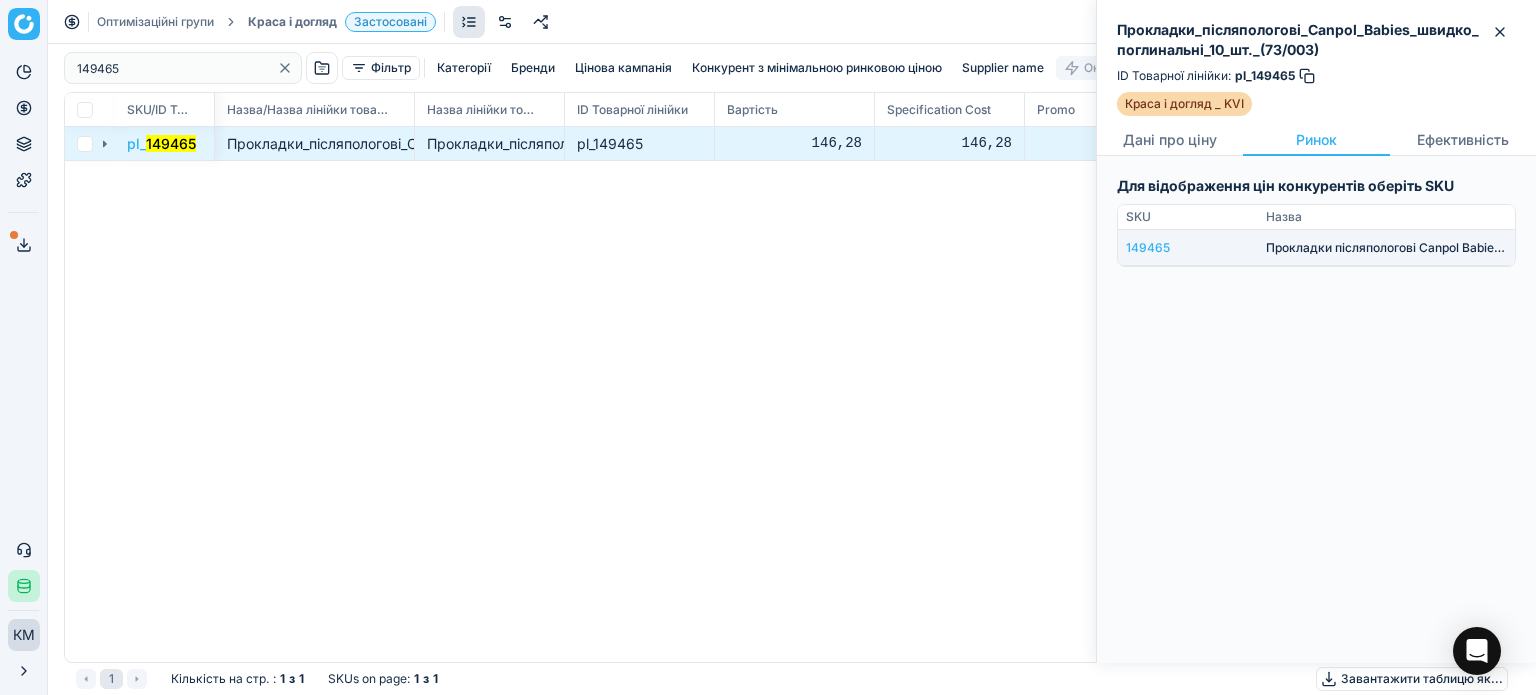 click on "149465" at bounding box center [1188, 248] 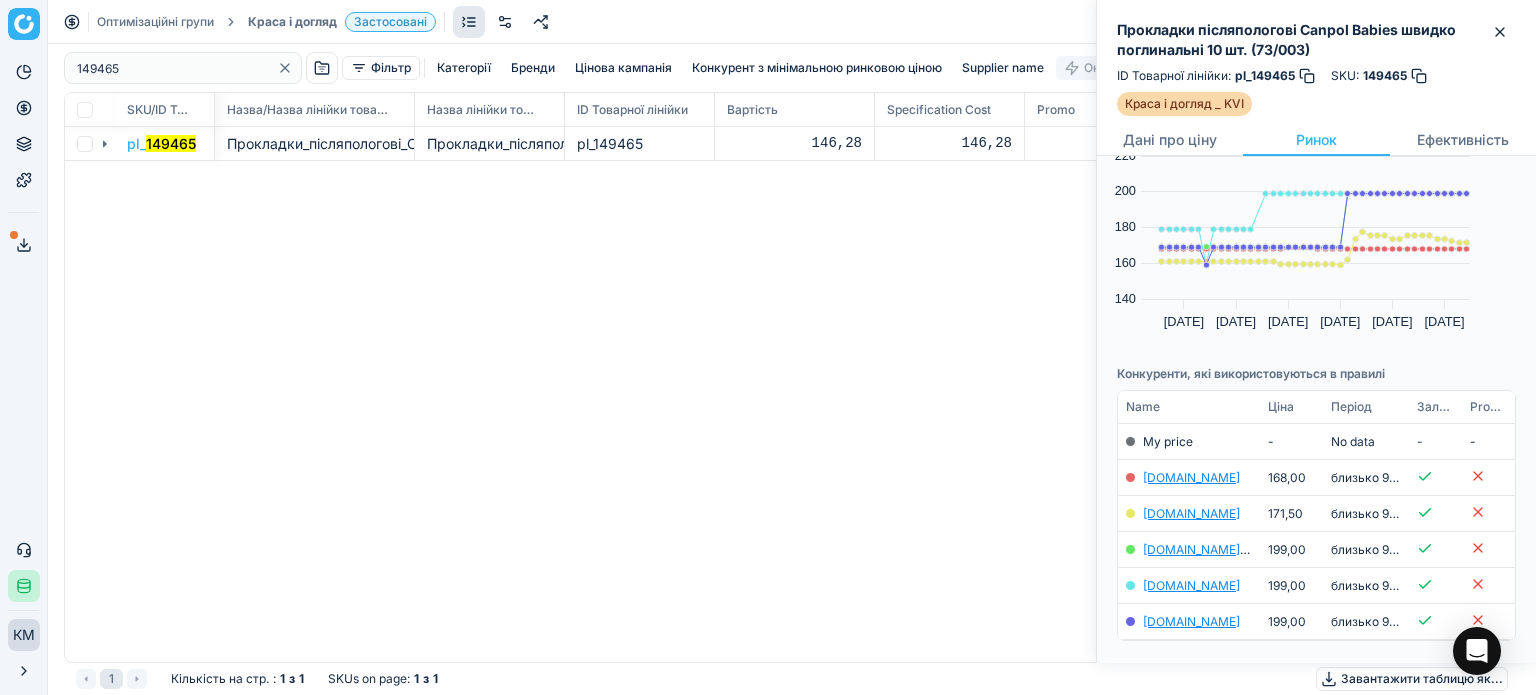 scroll, scrollTop: 0, scrollLeft: 0, axis: both 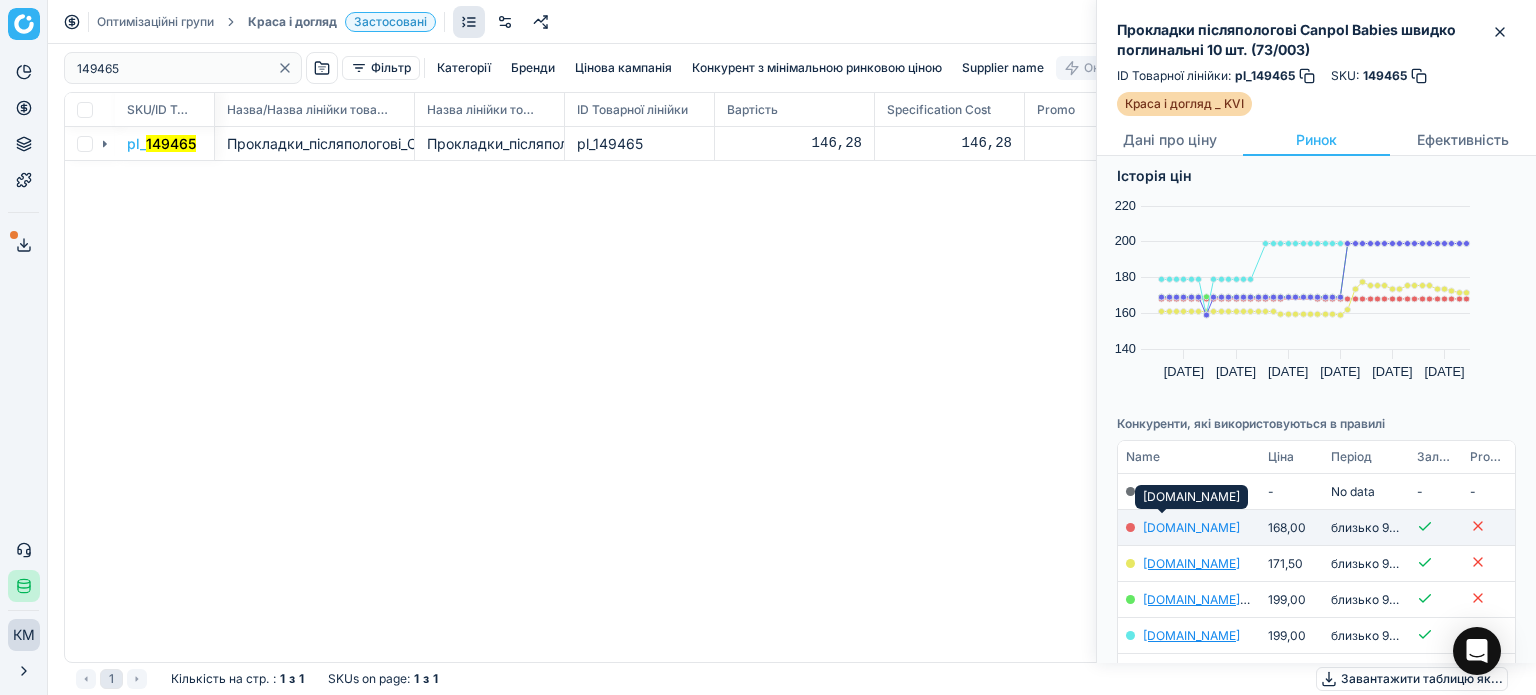 click on "add.ua" at bounding box center [1191, 527] 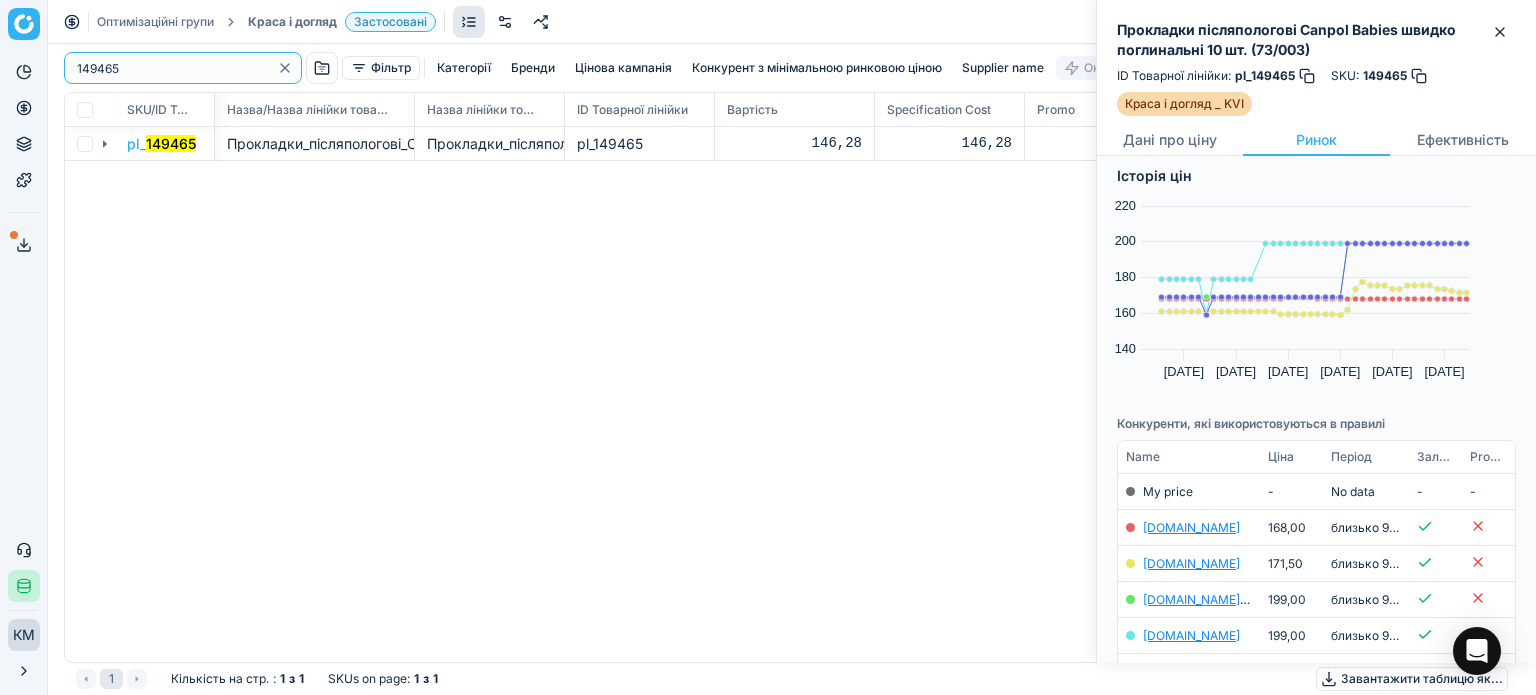 drag, startPoint x: 159, startPoint y: 68, endPoint x: 0, endPoint y: -20, distance: 181.72781 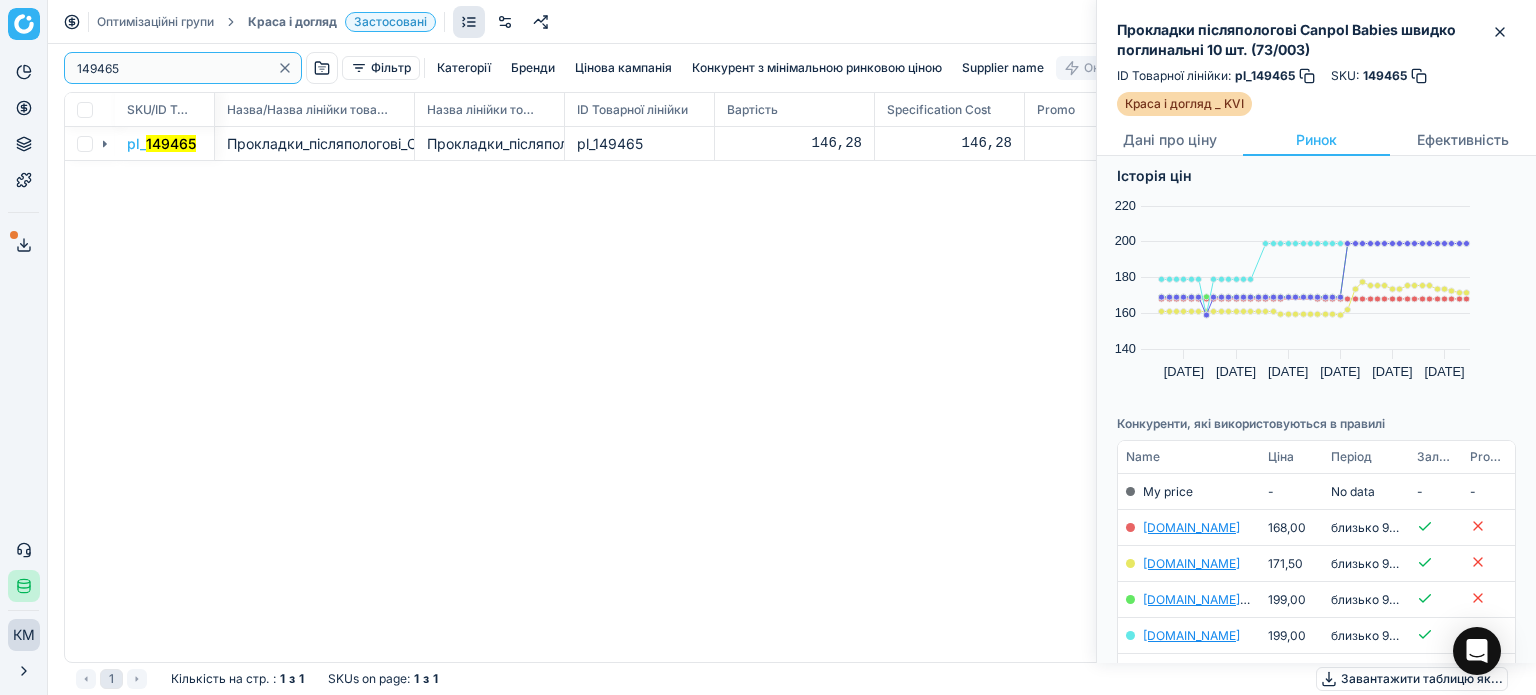click on "Pricing platform Аналітика Цінова оптимізація Асортимент продукції Шаблони Сервіс експорту 115 Зверніться до служби підтримки Статус інтеграції КM Користувач MAUDAU y.yamkova@maudau.com.ua Закрити меню Оптимізаційні групи Краса і догляд Застосовані Скасувати Завантажити звіт 149465   Фільтр   Категорії   Бренди   Цінова кампанія   Конкурент з мінімальною ринковою ціною   Supplier name   Оновити кільк. SKU/ID Товарної лінійки Назва/Назва лінійки товарів Назва лінійки товарів ID Товарної лінійки Вартість Specification Cost Promo Base price РРЦ 🔒 Поточна ціна pl_ 149465 pl_149465 146,28 146,28 - 199,00 199,00 168,00 1 : 1 з 1 SKUs on page : 1" at bounding box center (768, 347) 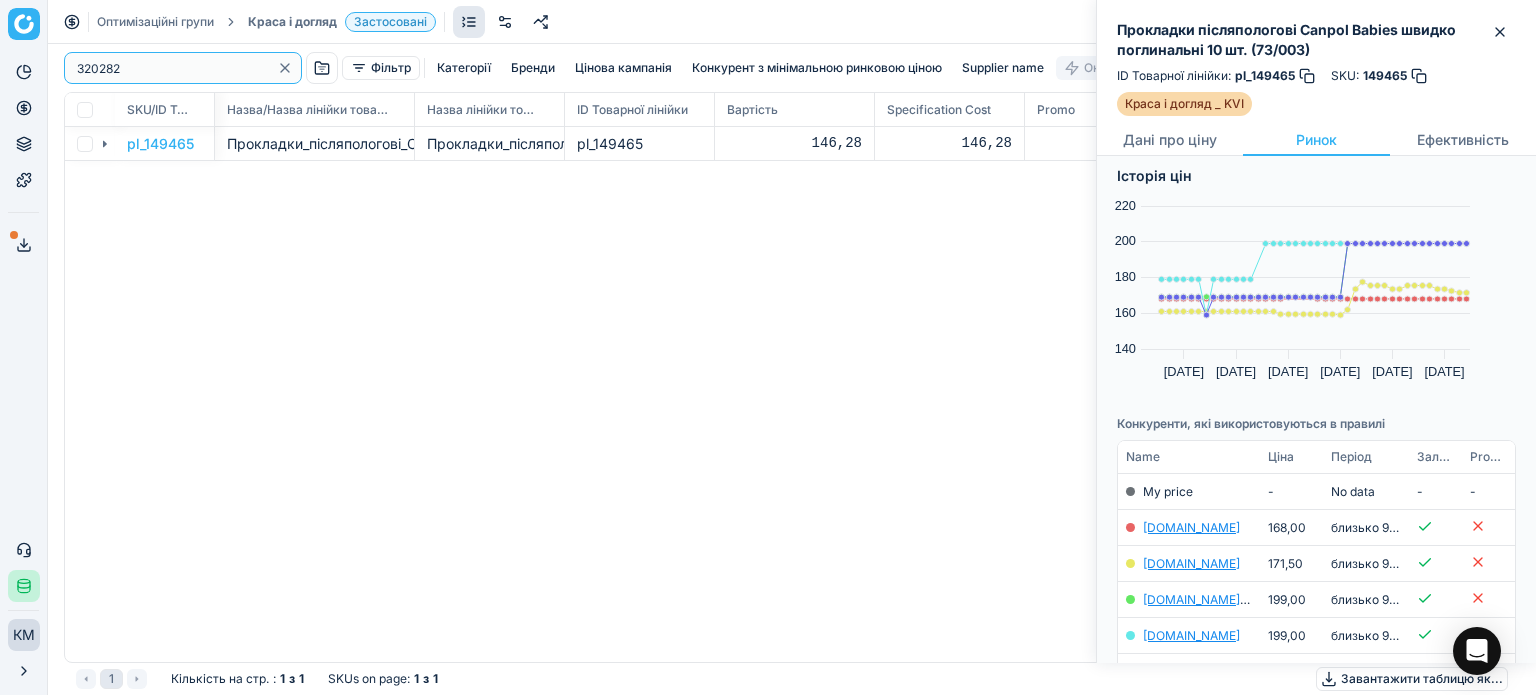 type on "320282" 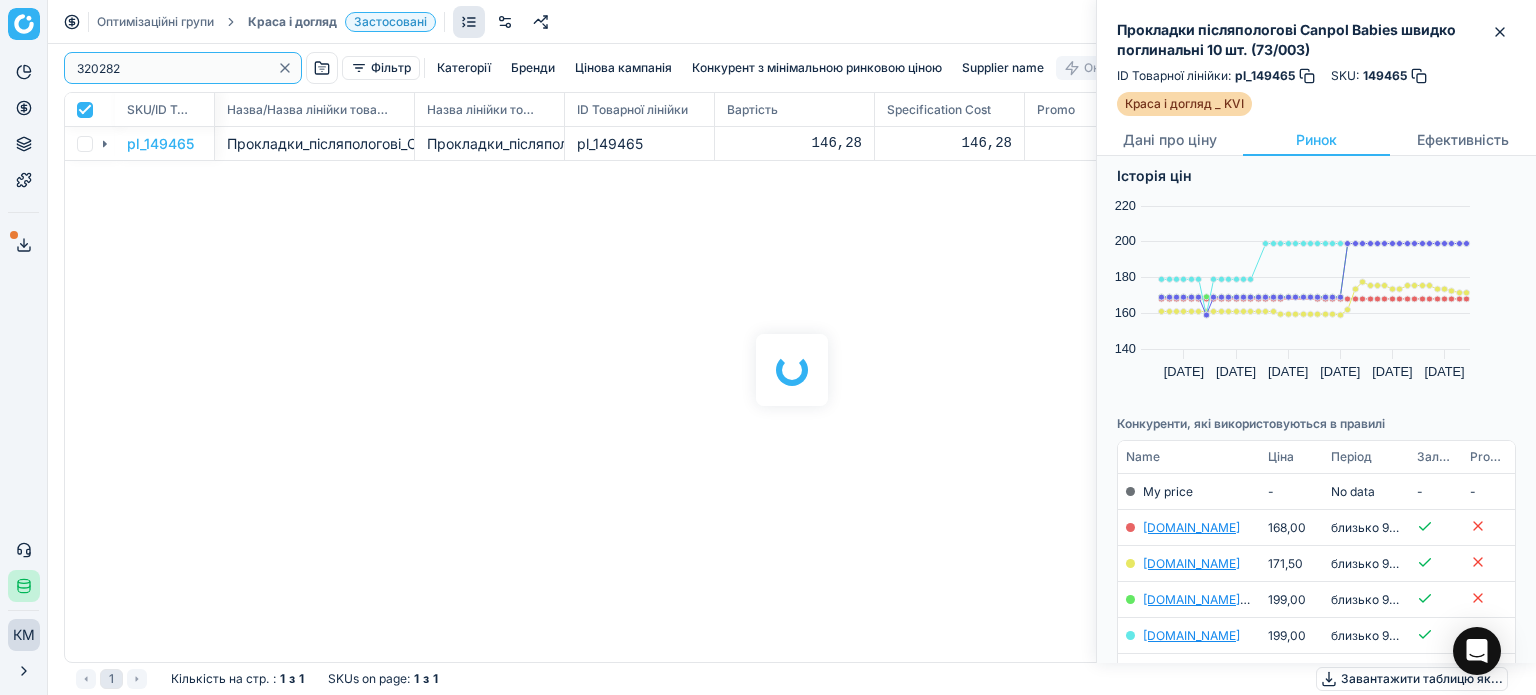 checkbox on "true" 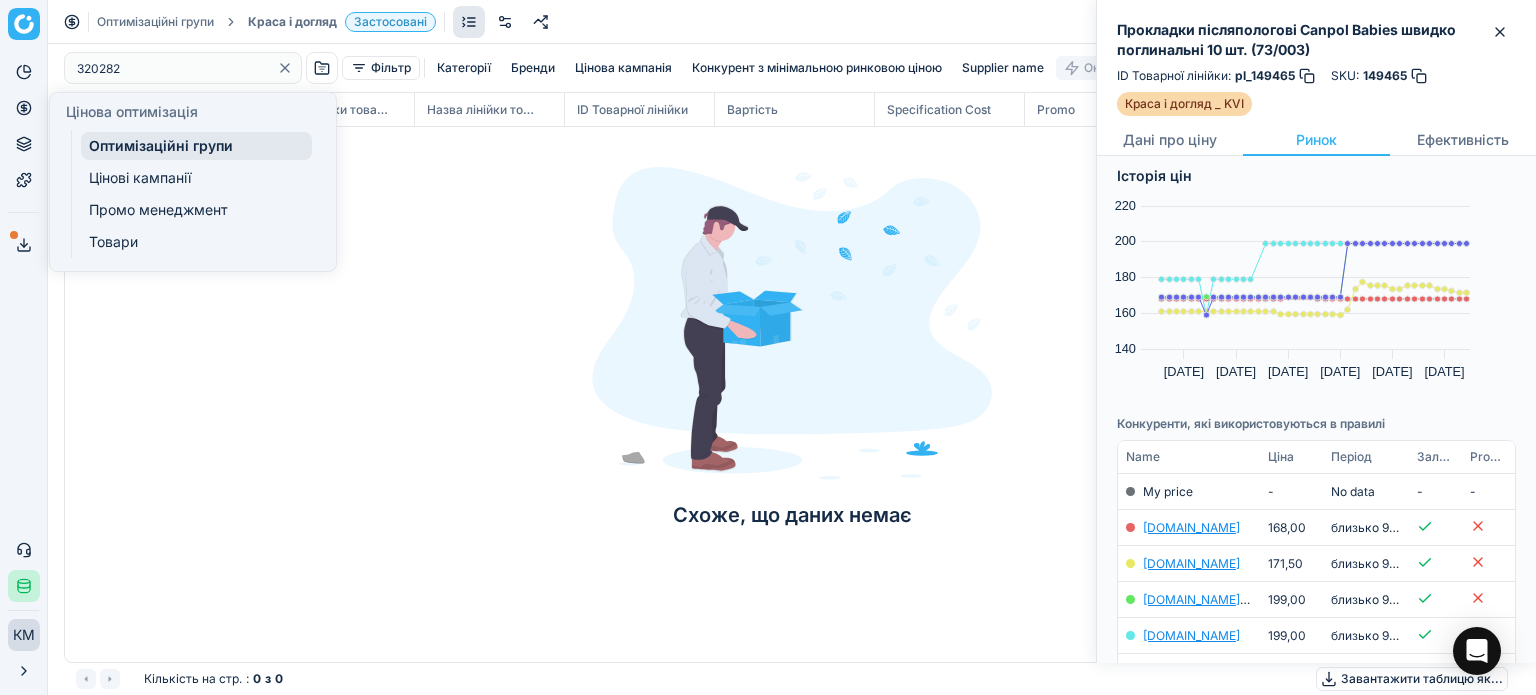 click on "Оптимізаційні групи" at bounding box center [196, 146] 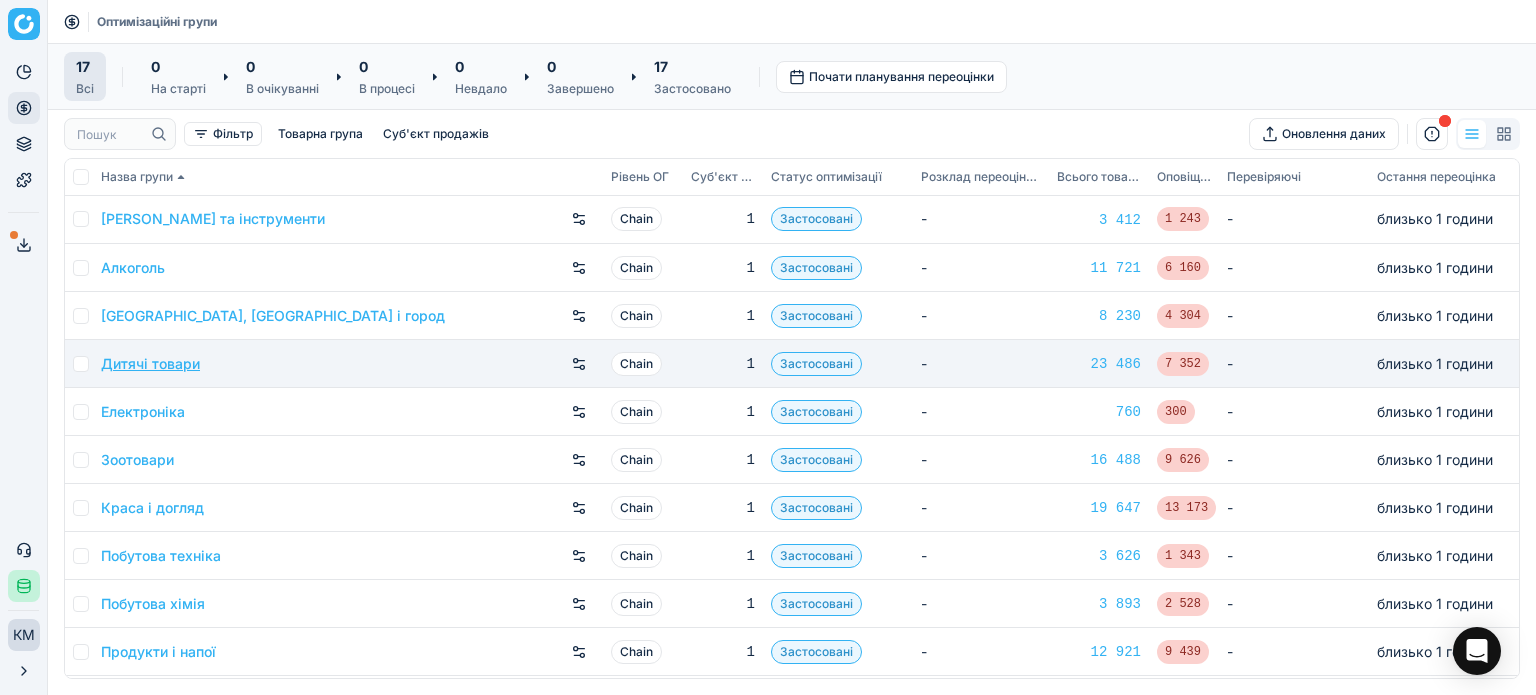click on "Дитячі товари" at bounding box center [150, 364] 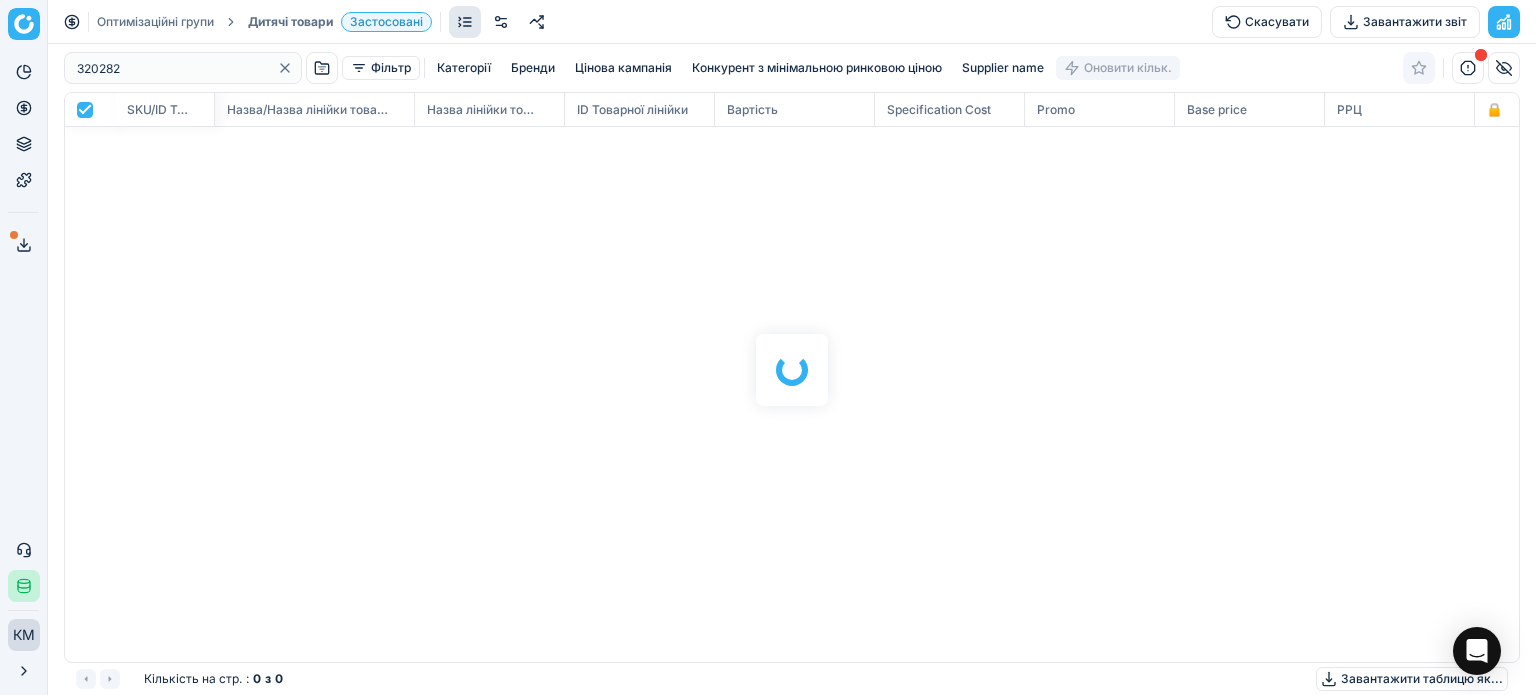 scroll, scrollTop: 2, scrollLeft: 2, axis: both 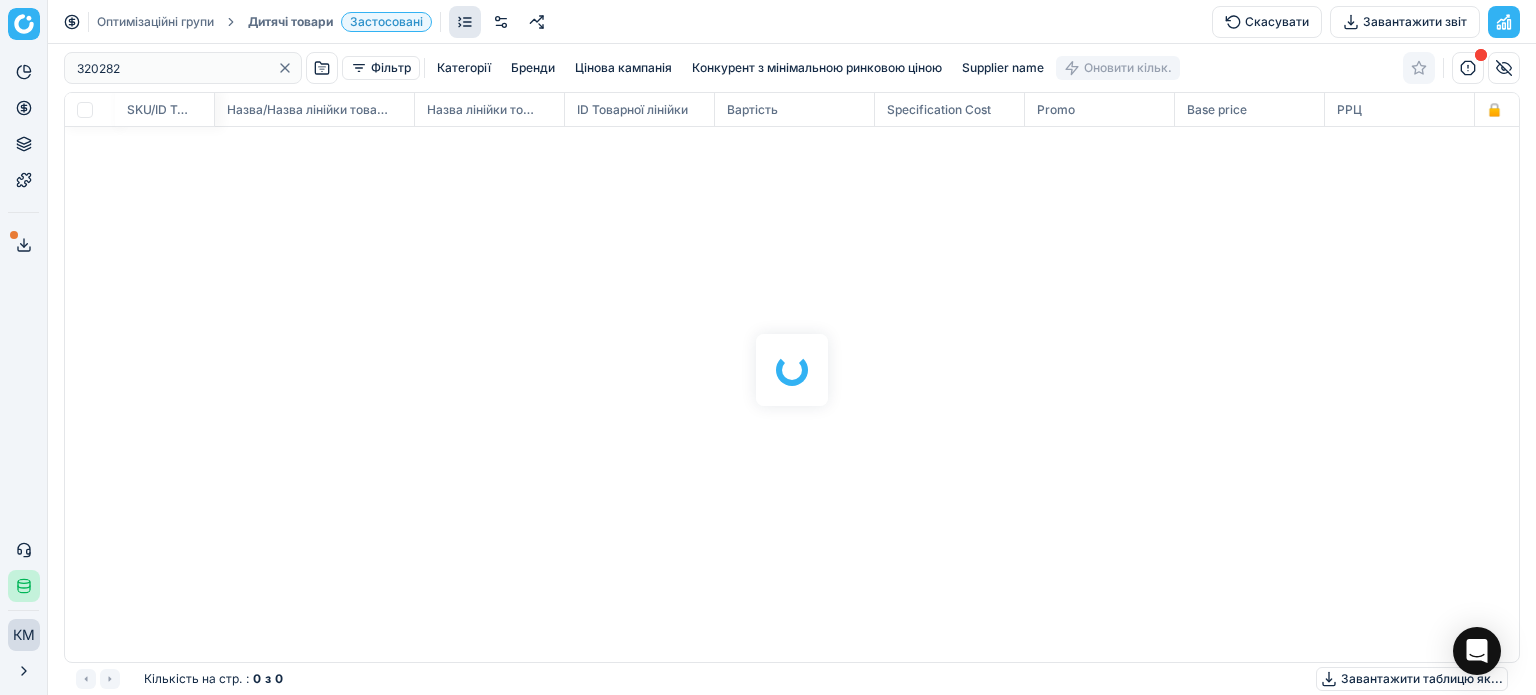 checkbox on "false" 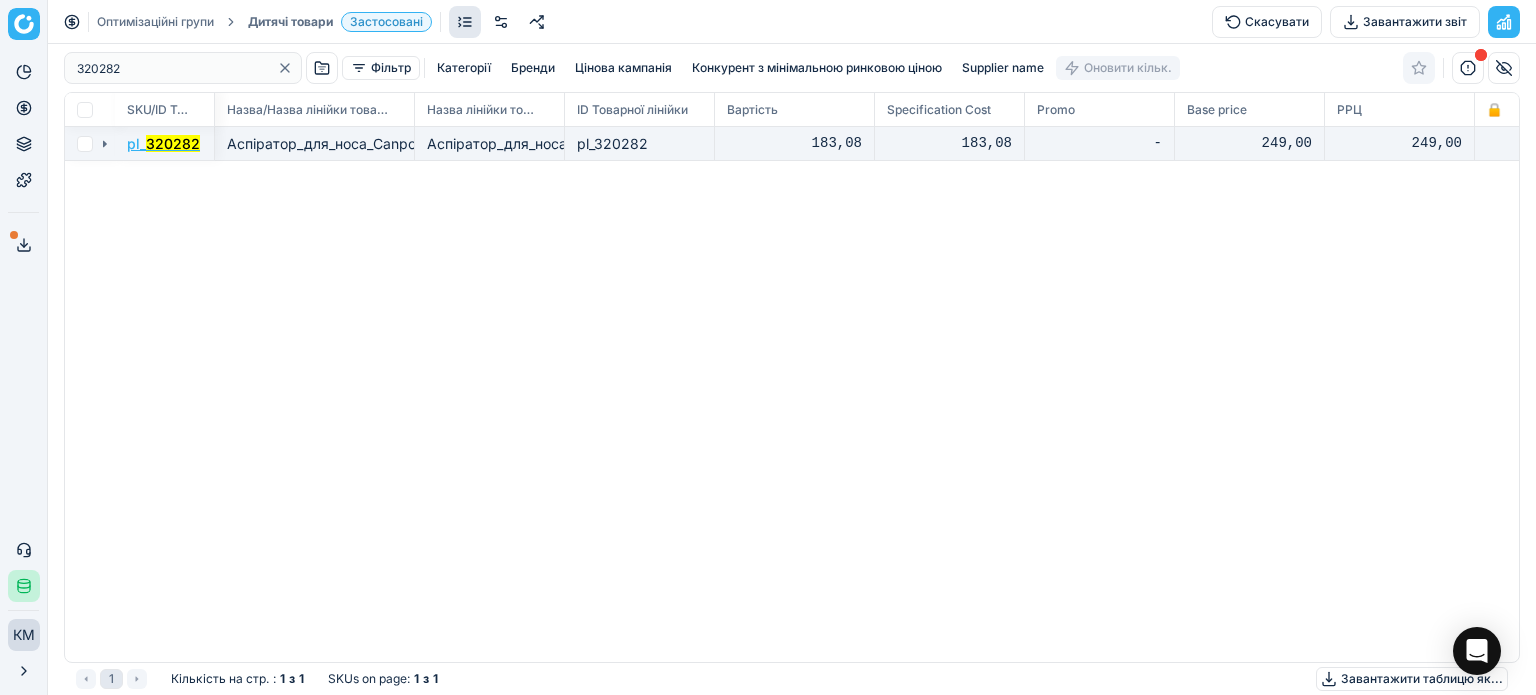 click on "320282" at bounding box center (173, 143) 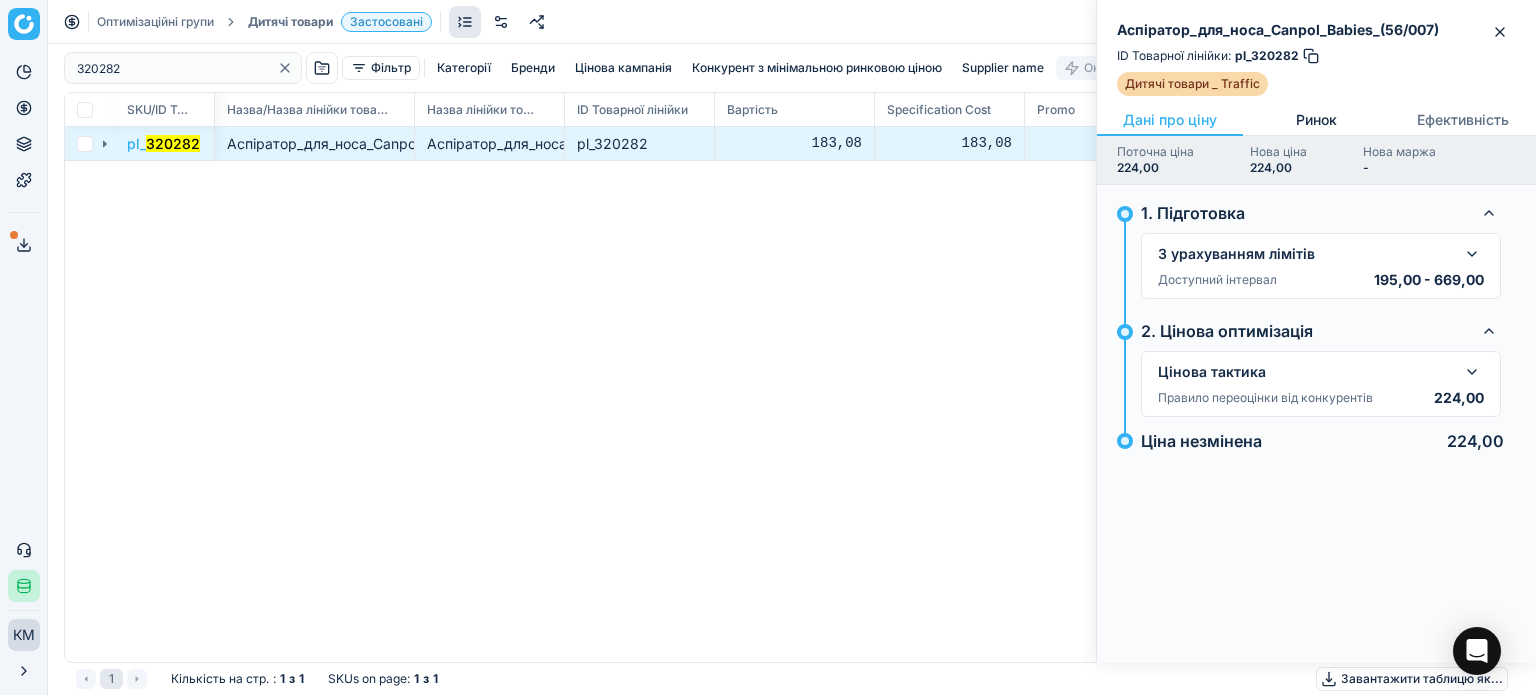 click on "Ринок" at bounding box center [1316, 120] 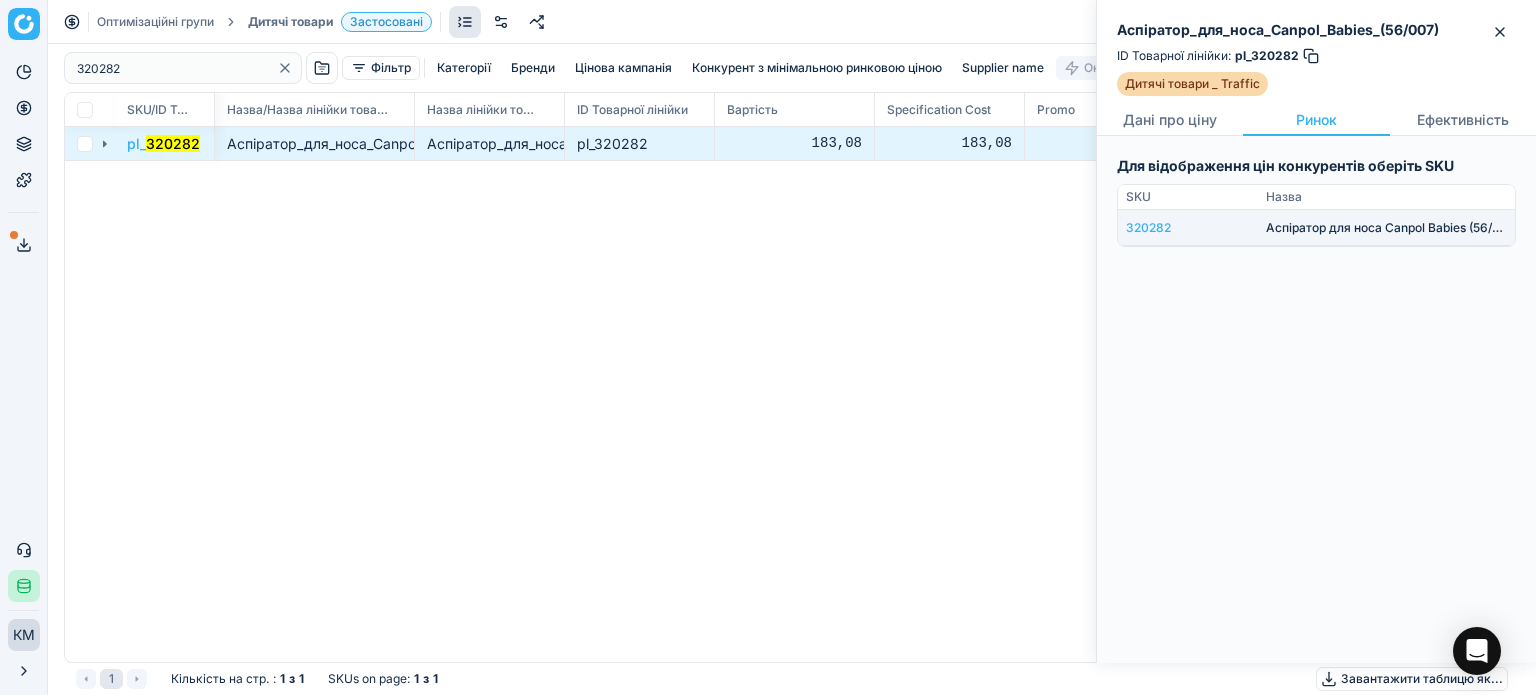 click on "320282" at bounding box center [1188, 228] 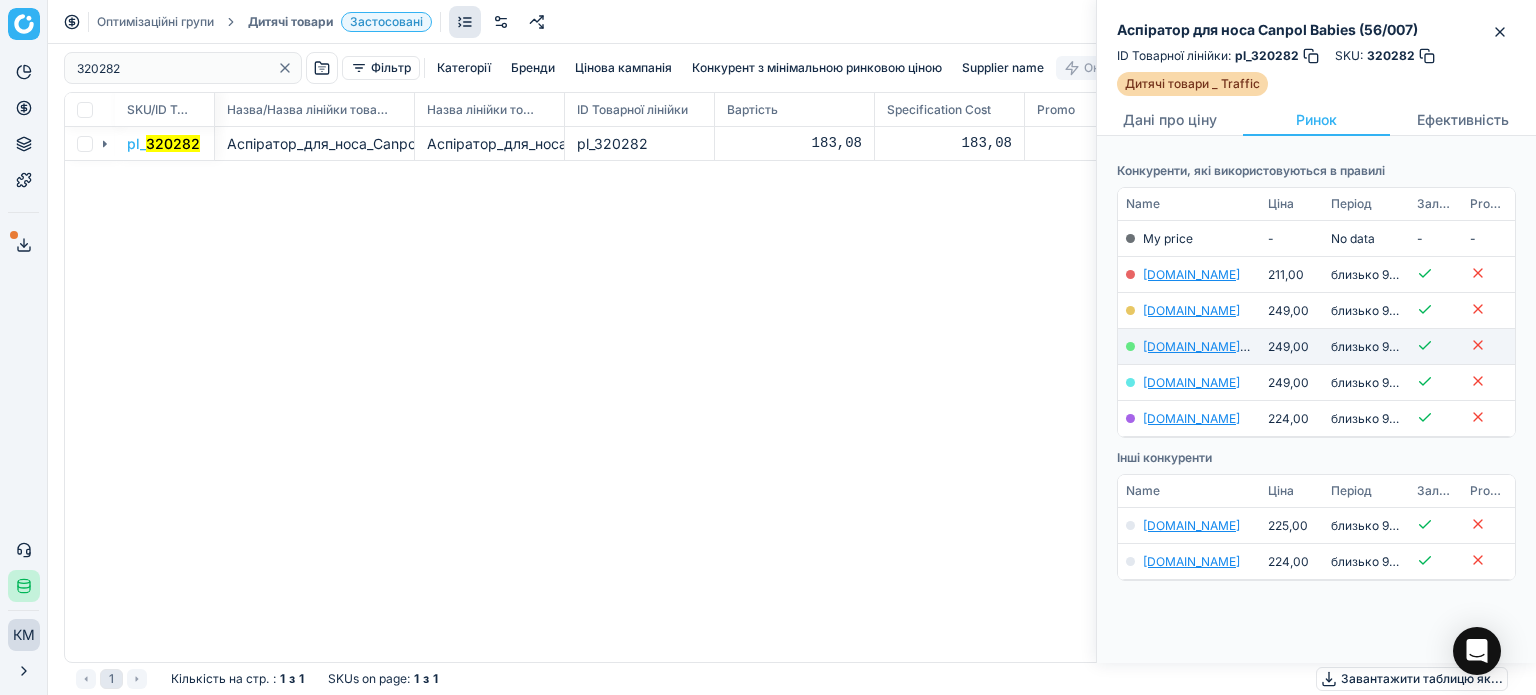 scroll, scrollTop: 0, scrollLeft: 0, axis: both 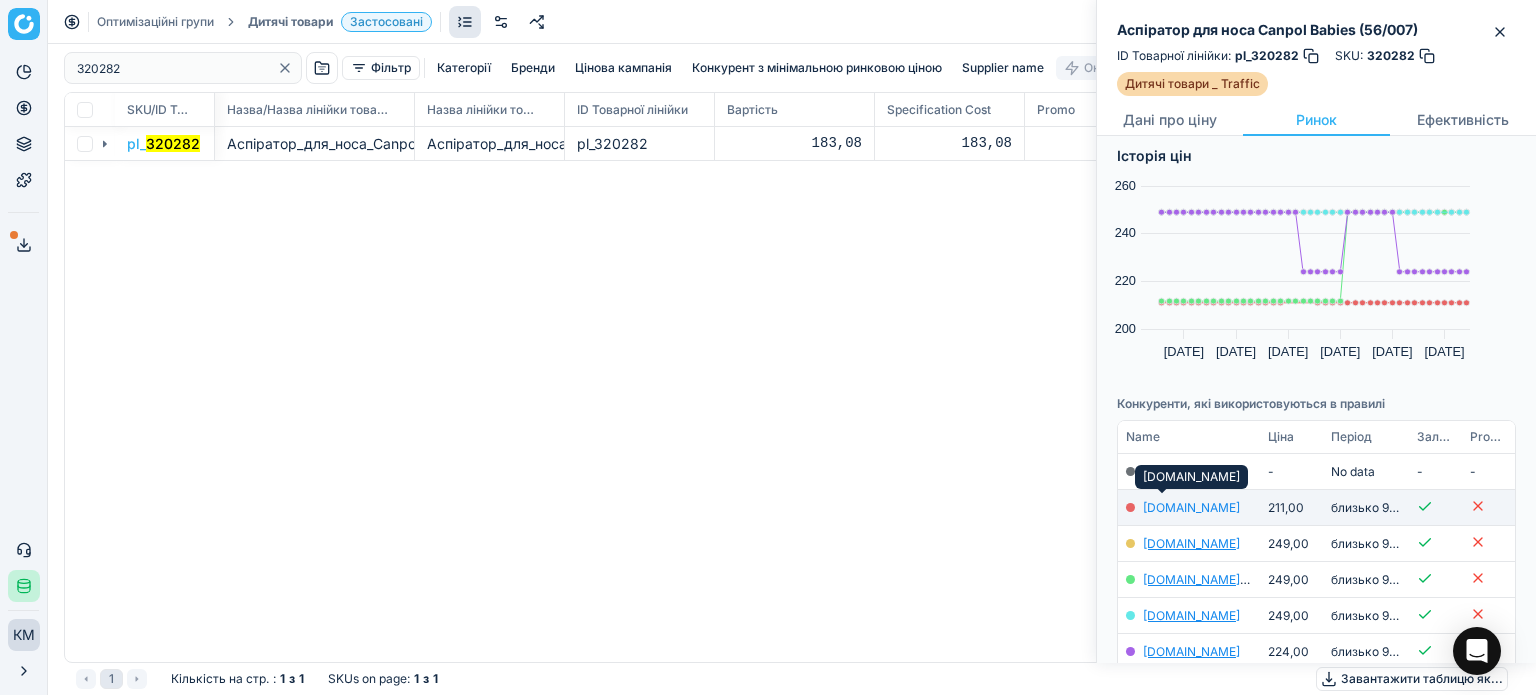 click on "add.ua" at bounding box center (1191, 507) 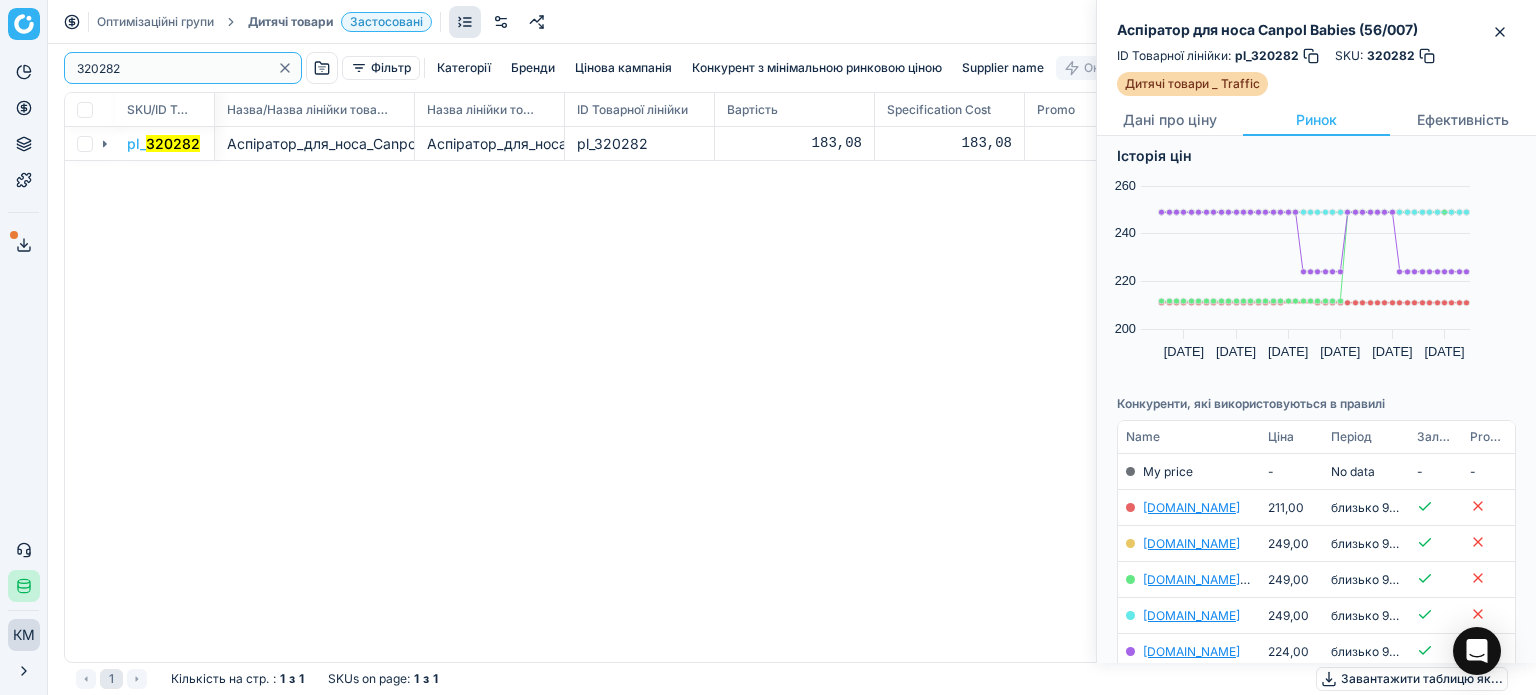drag, startPoint x: 124, startPoint y: 72, endPoint x: 0, endPoint y: 31, distance: 130.60245 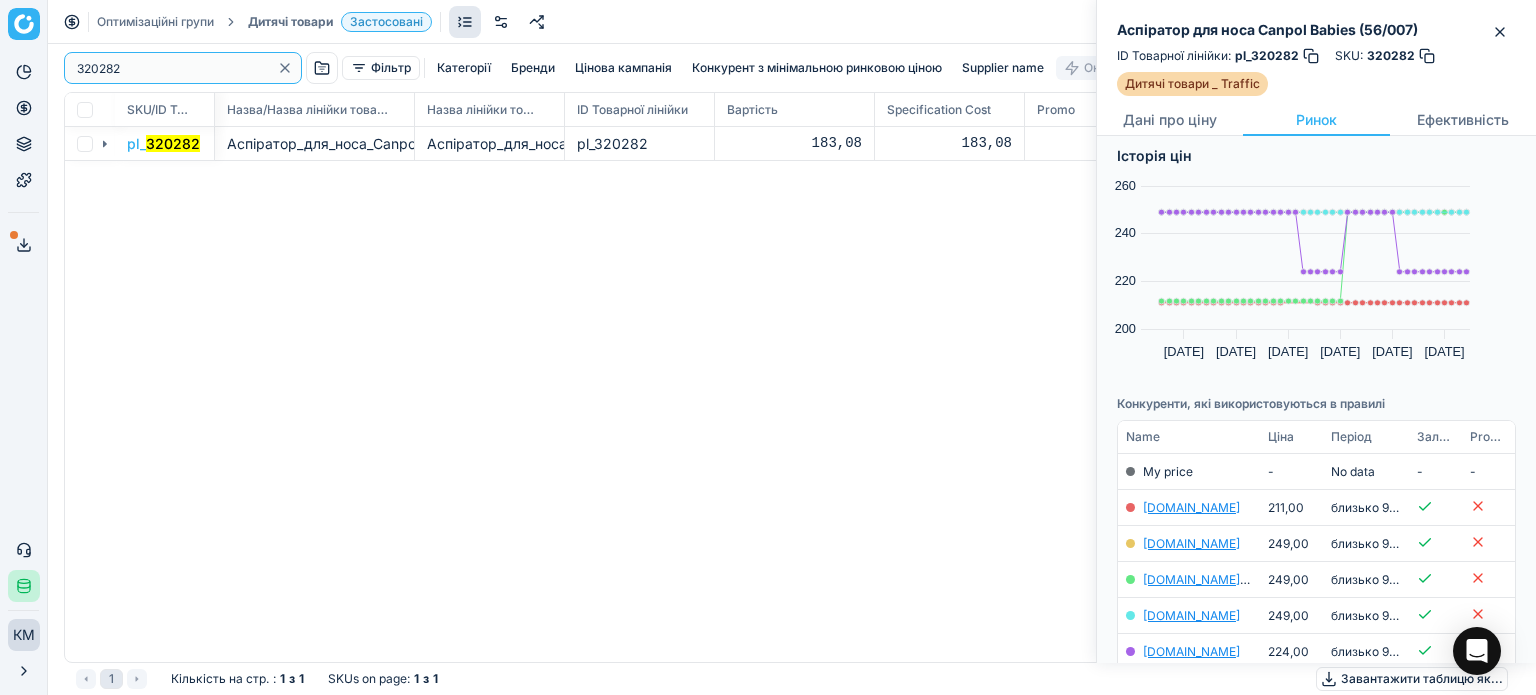 click on "Pricing platform Аналітика Цінова оптимізація Асортимент продукції Шаблони Сервіс експорту 115 Зверніться до служби підтримки Статус інтеграції КM Користувач MAUDAU y.yamkova@maudau.com.ua Закрити меню Оптимізаційні групи Дитячі товари Застосовані Скасувати Завантажити звіт 320282   Фільтр   Категорії   Бренди   Цінова кампанія   Конкурент з мінімальною ринковою ціною   Supplier name   Оновити кільк. SKU/ID Товарної лінійки Назва/Назва лінійки товарів Назва лінійки товарів ID Товарної лінійки Вартість Specification Cost Promo Base price РРЦ 🔒 Поточна ціна pl_ 320282 Аспіратор_для_носа_Canpol_Babies_(56/007) pl_320282 183,08 -" at bounding box center (768, 347) 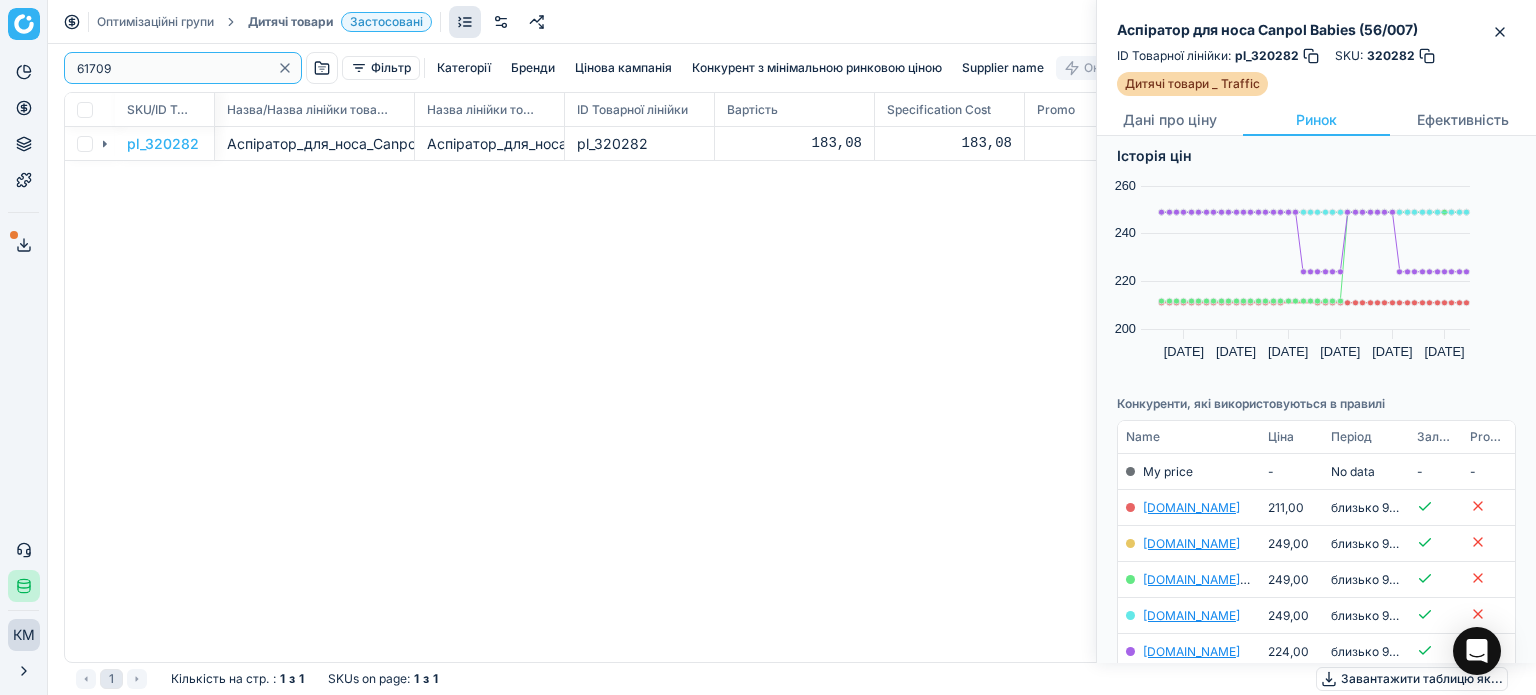 type on "61709" 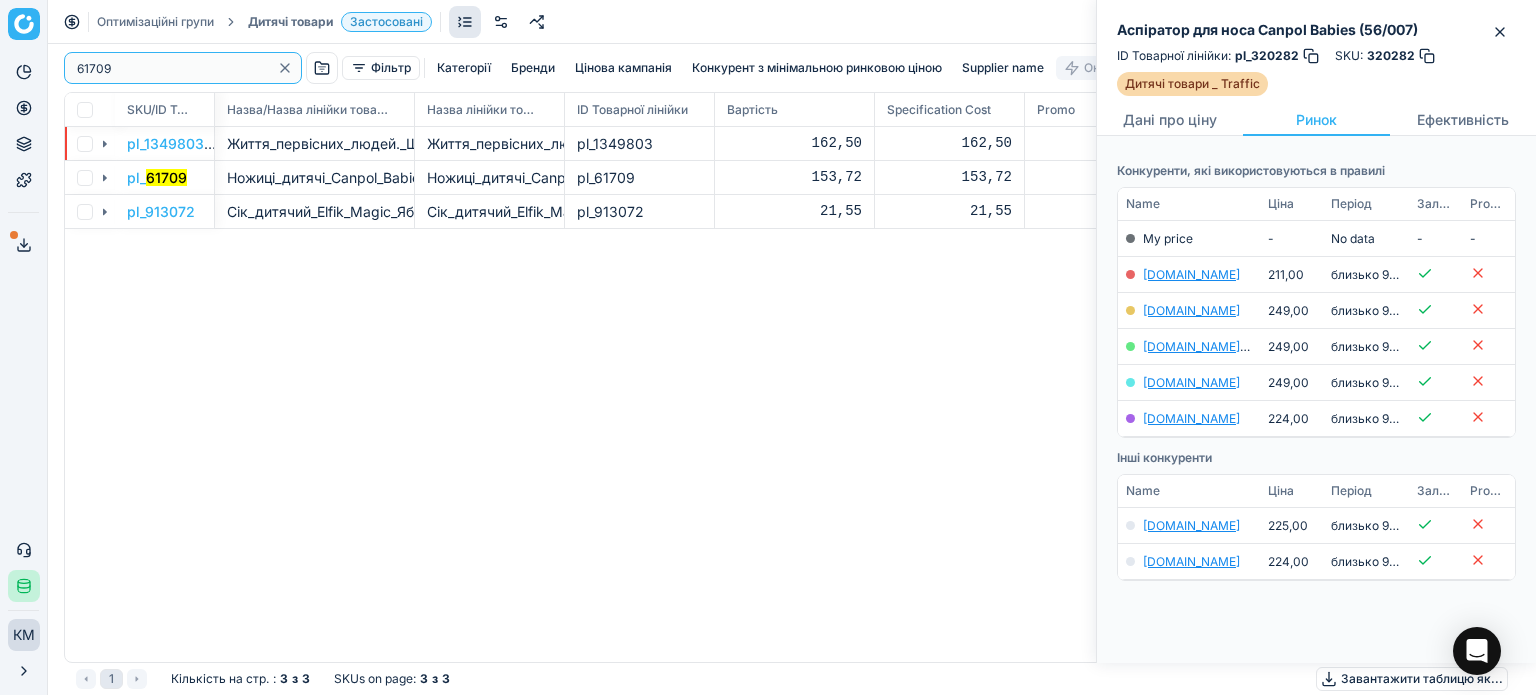 scroll, scrollTop: 0, scrollLeft: 0, axis: both 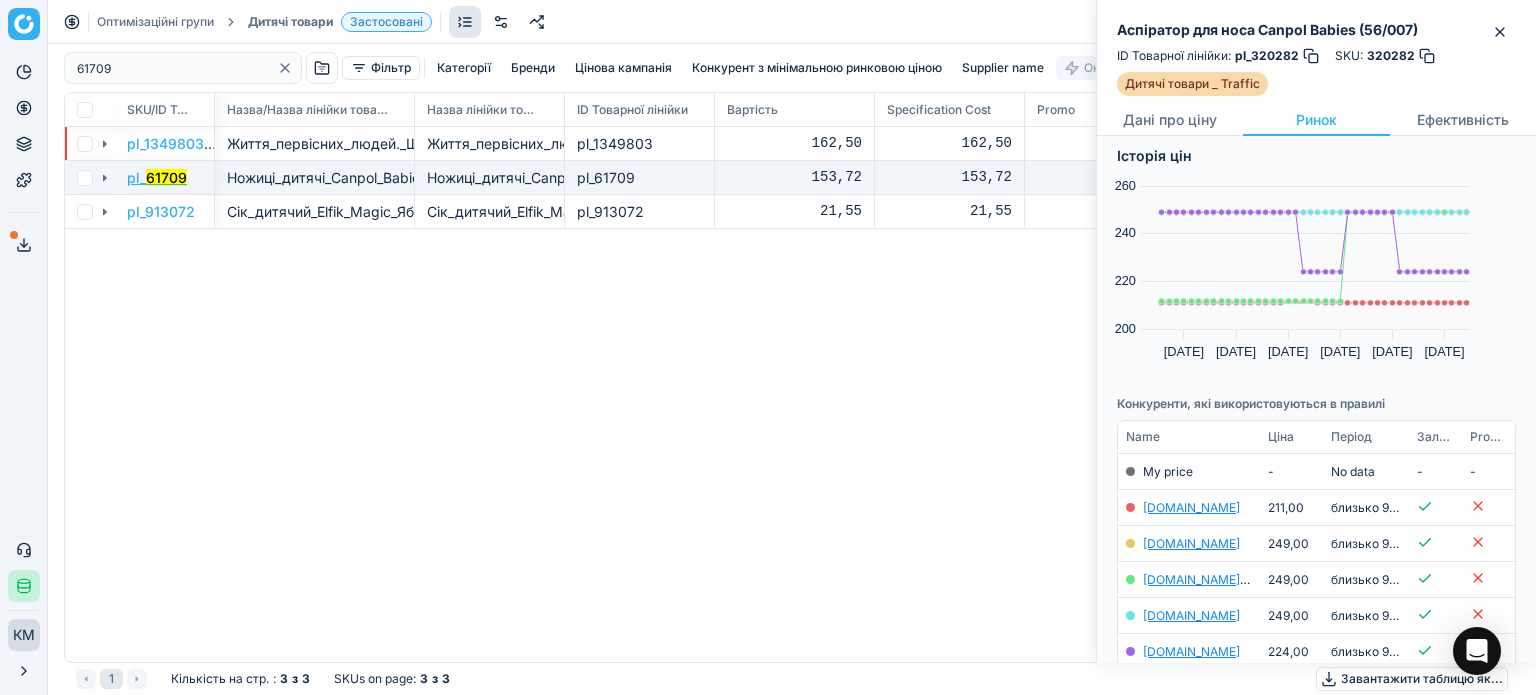drag, startPoint x: 152, startPoint y: 174, endPoint x: 168, endPoint y: 177, distance: 16.27882 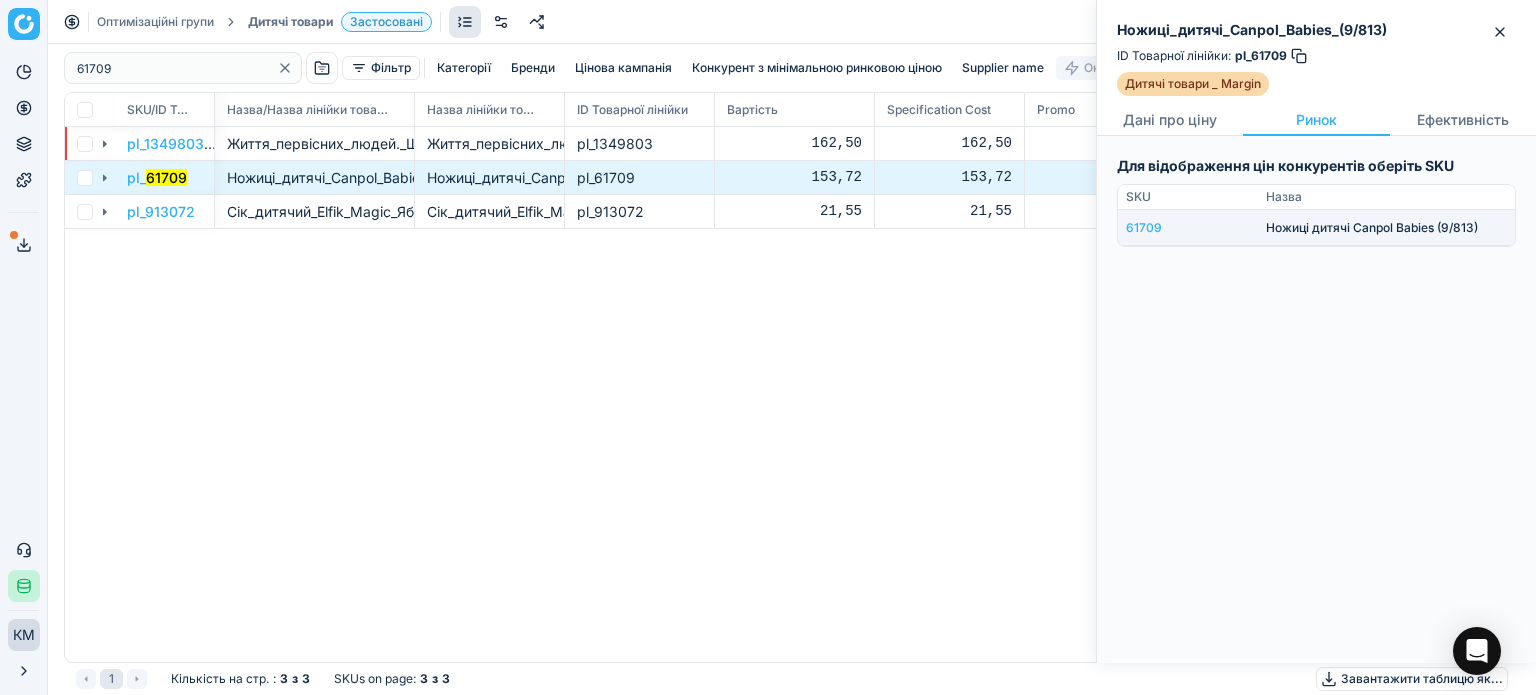 click on "61709" at bounding box center (1188, 228) 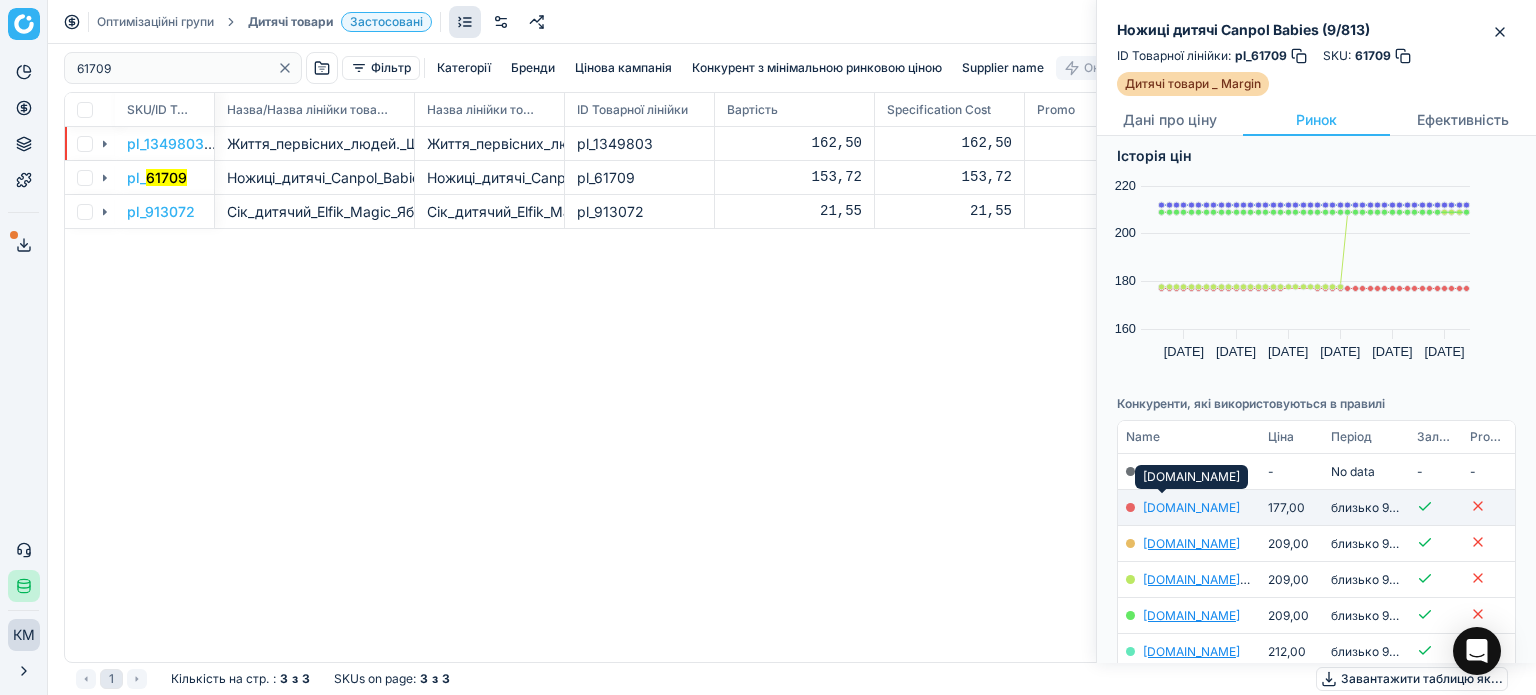 click on "add.ua" at bounding box center (1191, 507) 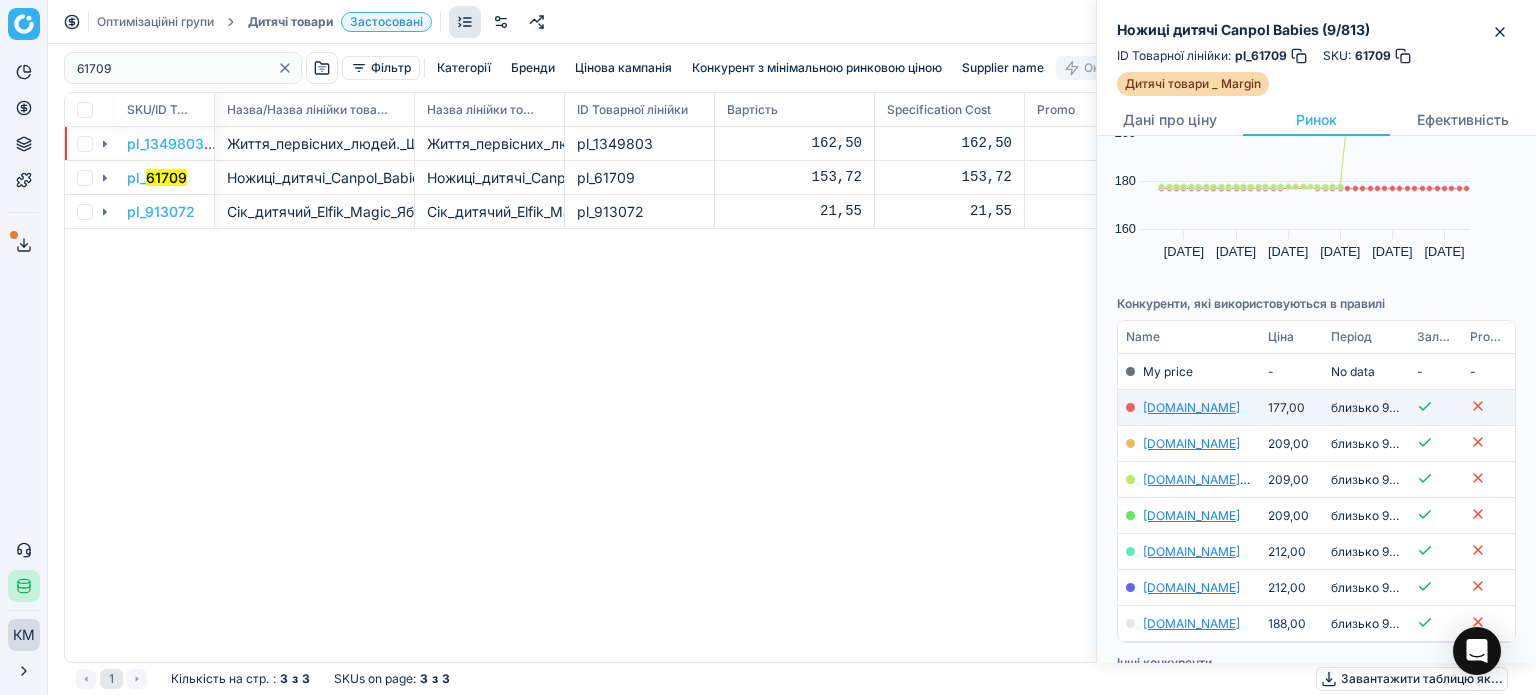 scroll, scrollTop: 200, scrollLeft: 0, axis: vertical 